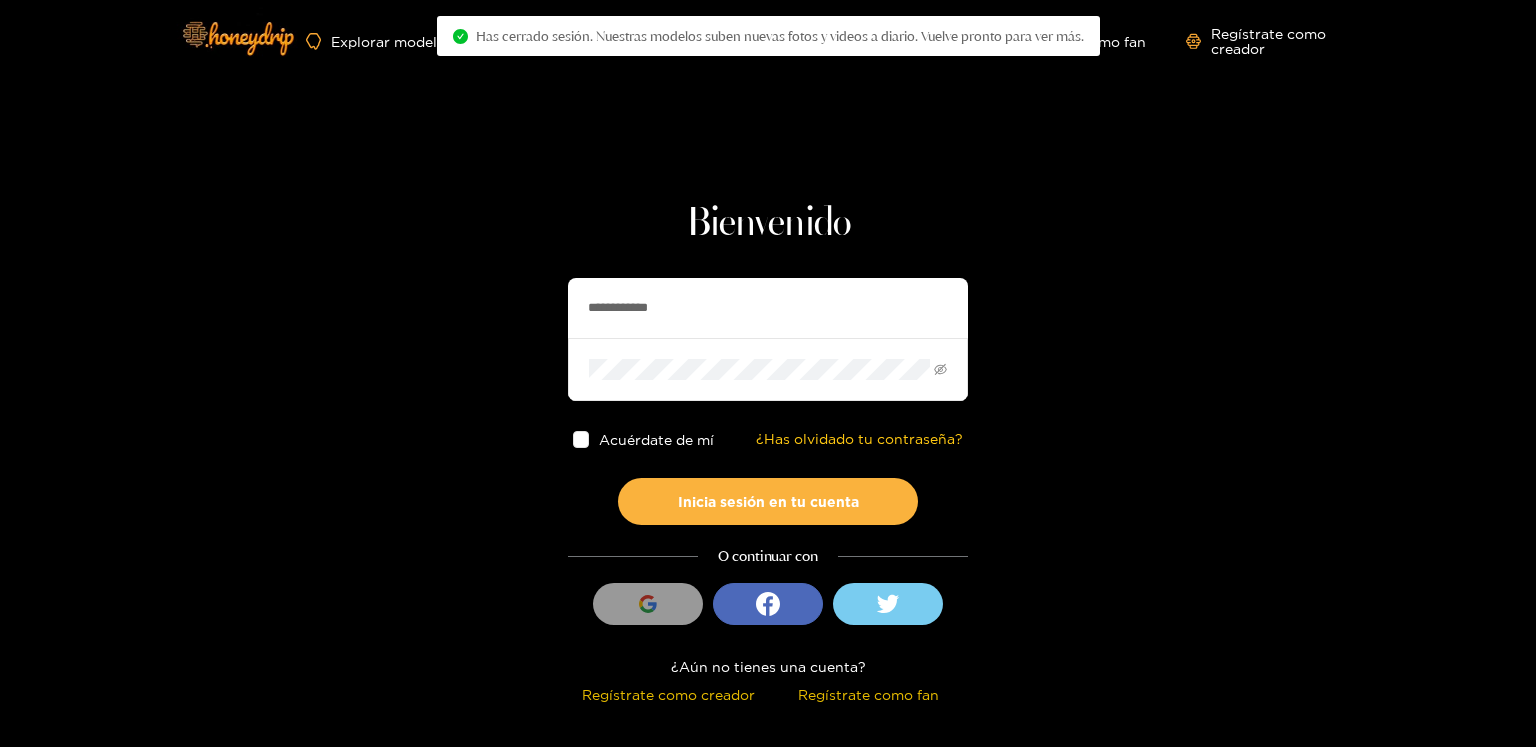 scroll, scrollTop: 0, scrollLeft: 0, axis: both 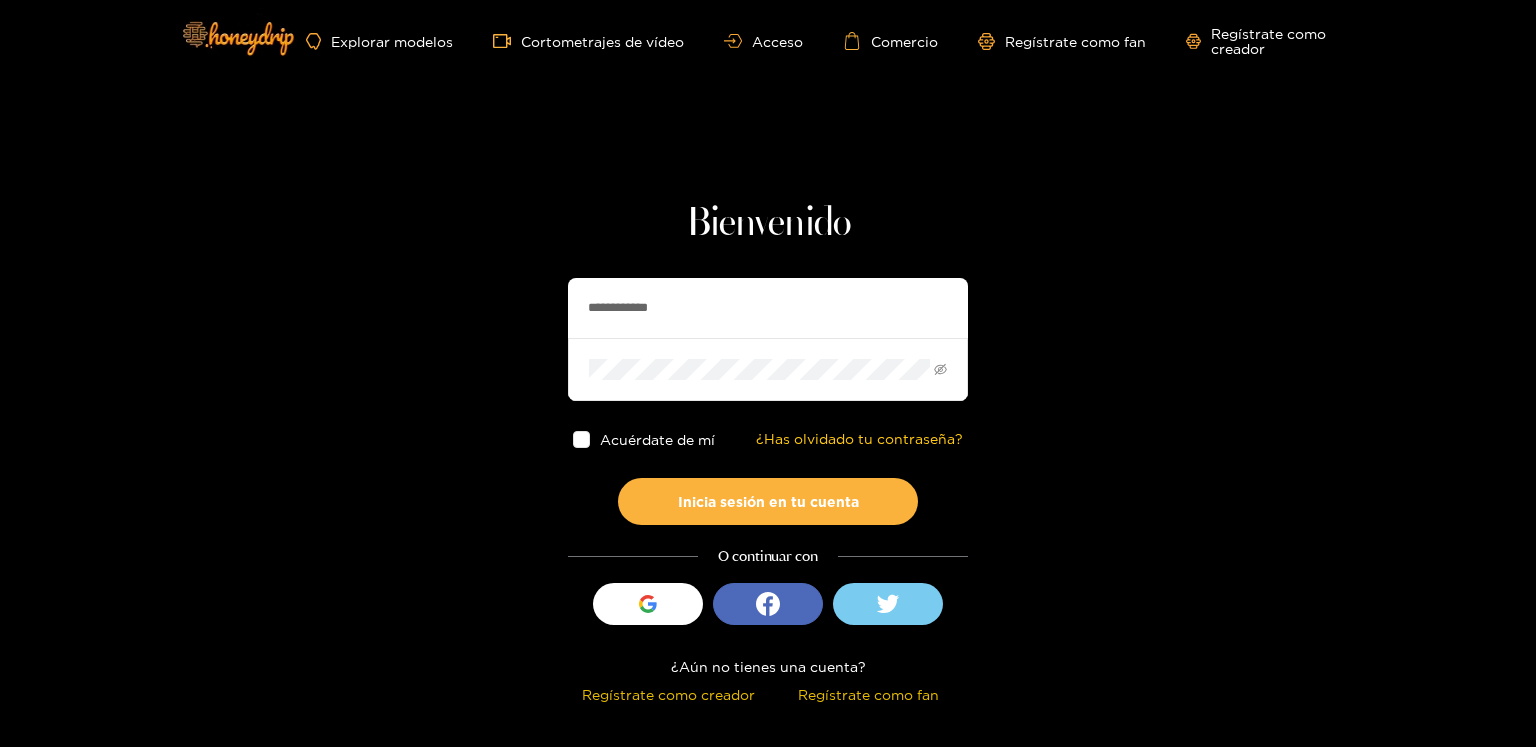 click on "**********" at bounding box center (768, 308) 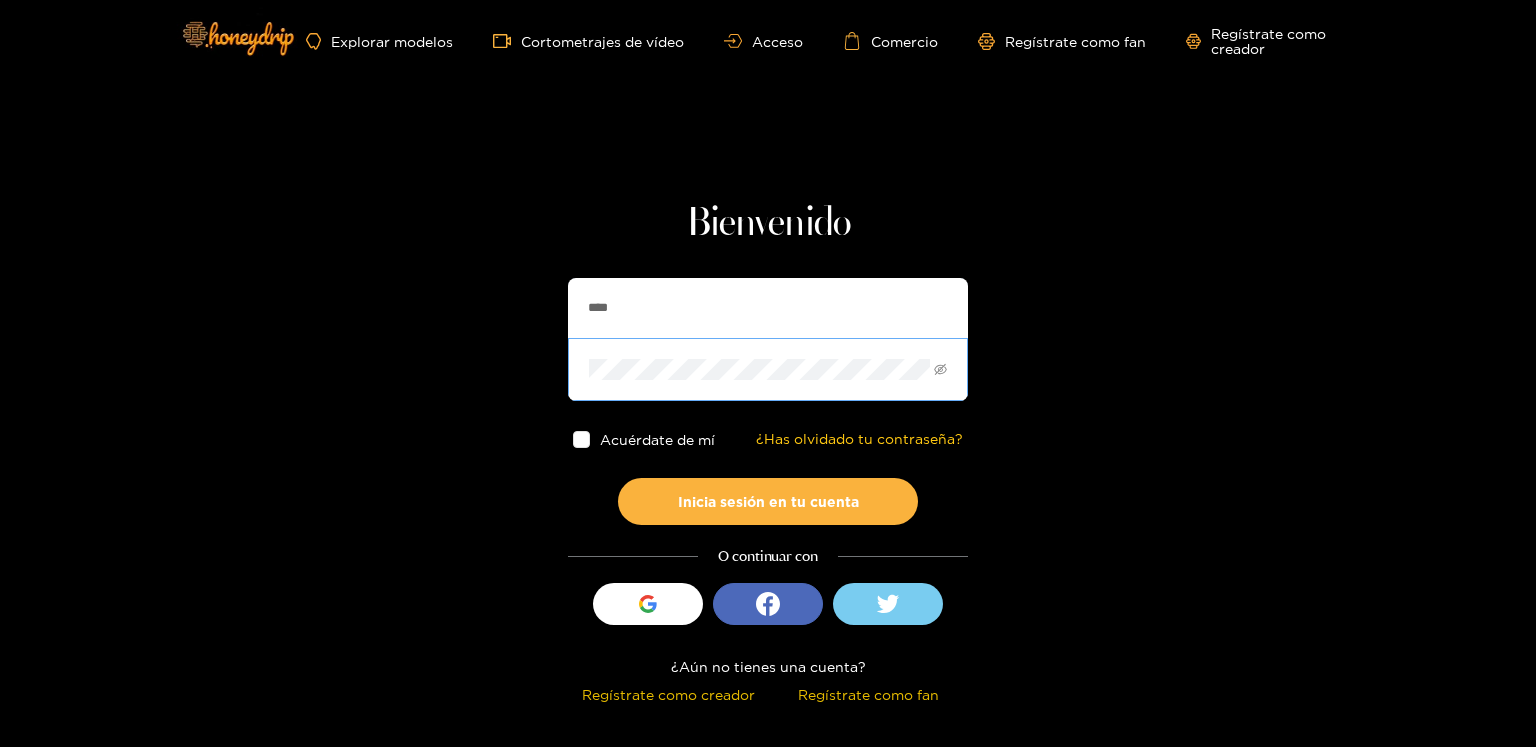 type on "*********" 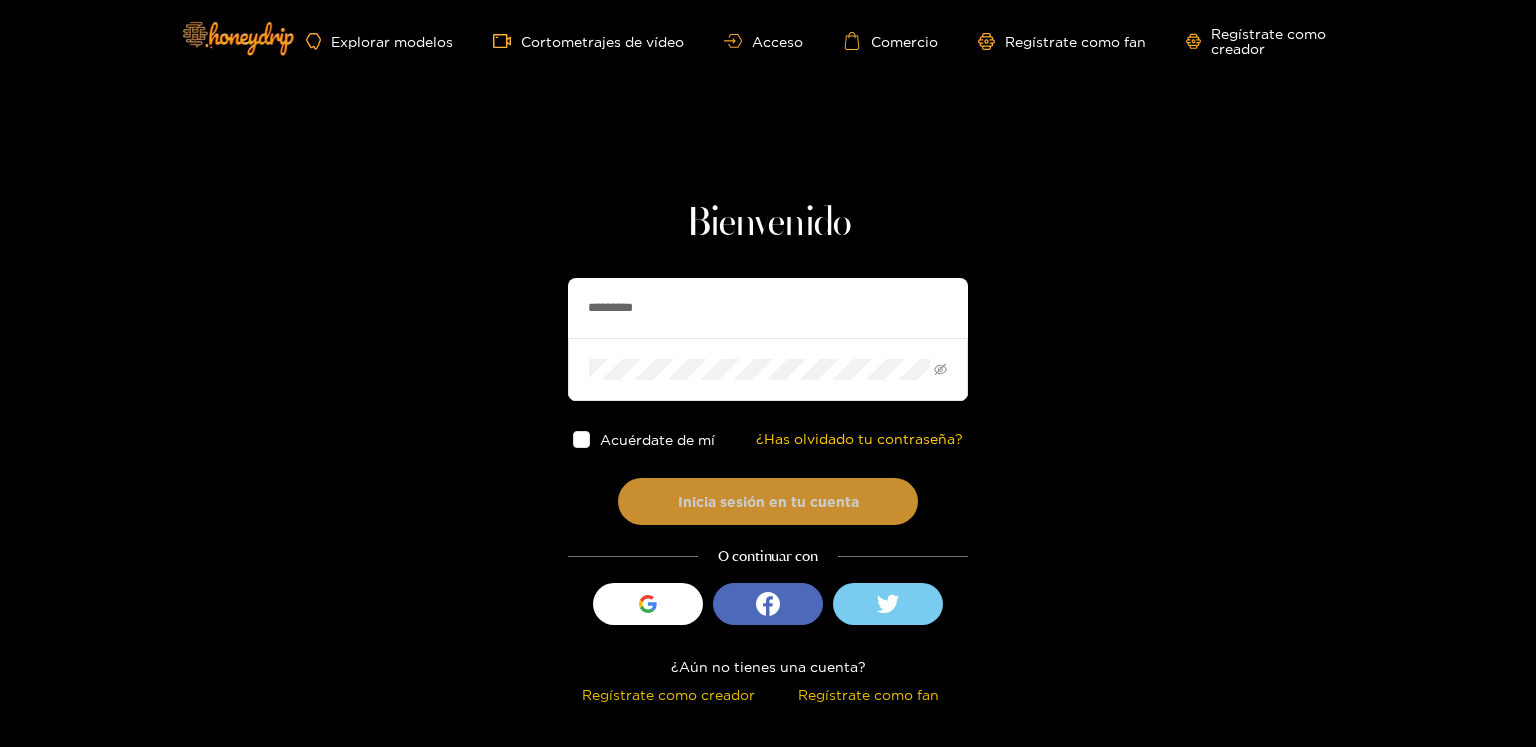 click on "Inicia sesión en tu cuenta" at bounding box center (768, 501) 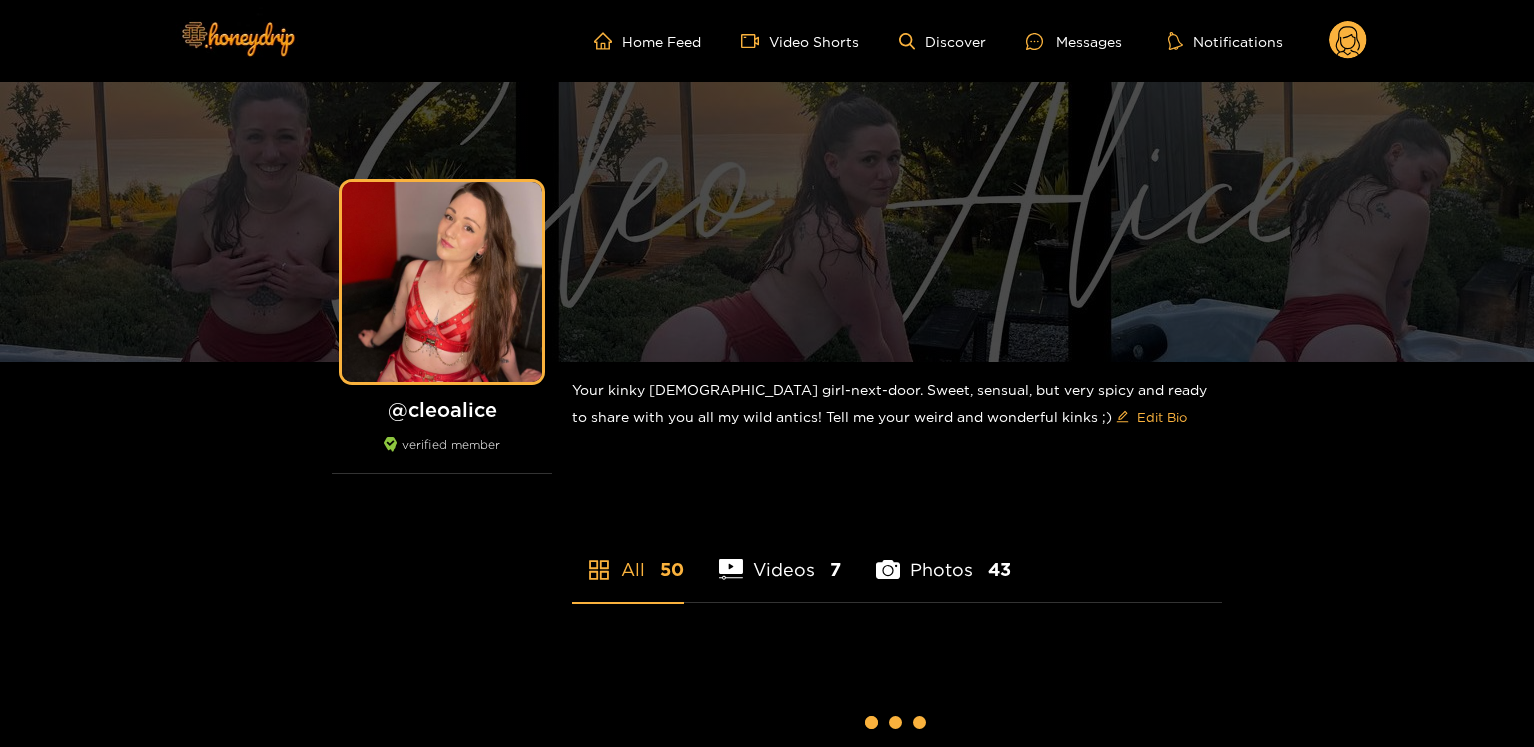 scroll, scrollTop: 0, scrollLeft: 0, axis: both 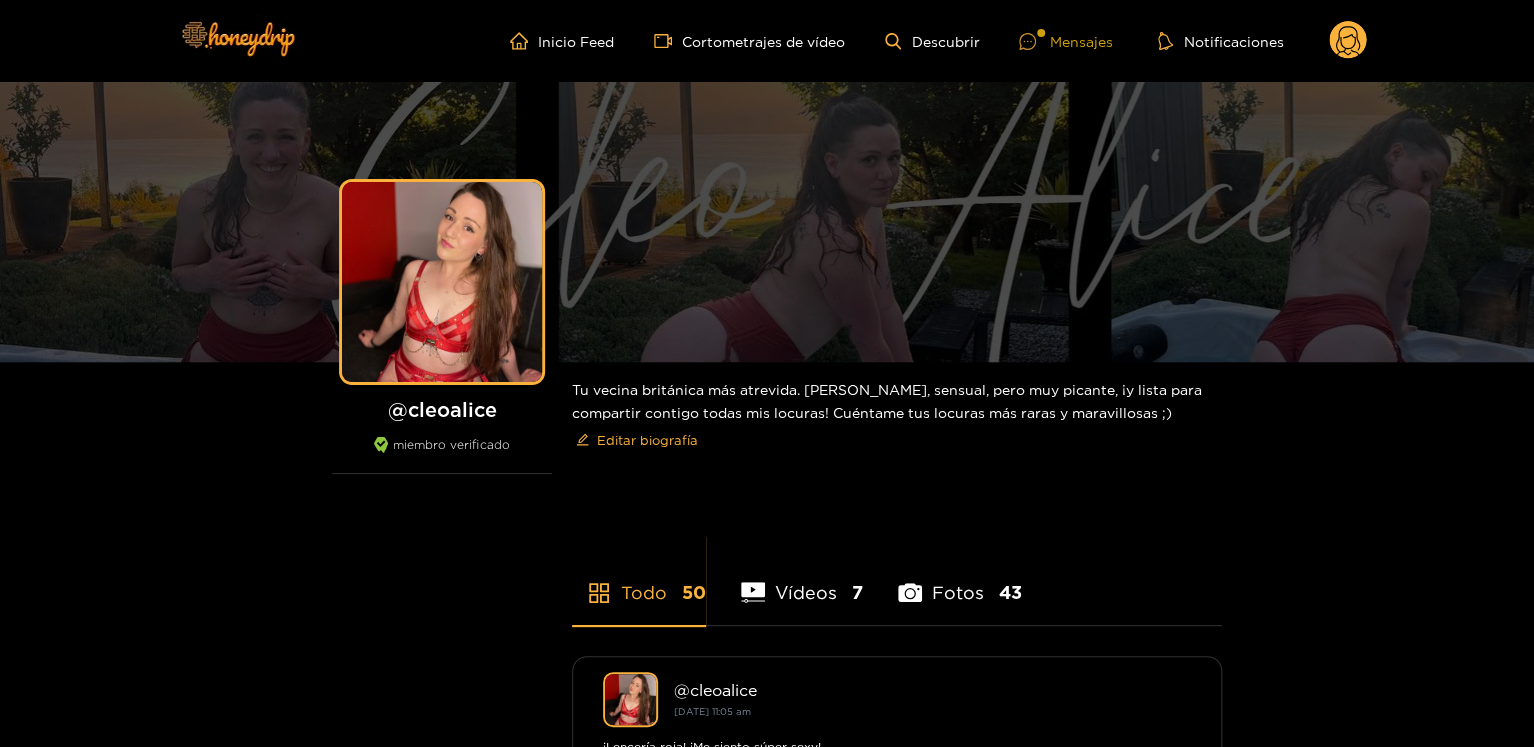 click at bounding box center (1034, 41) 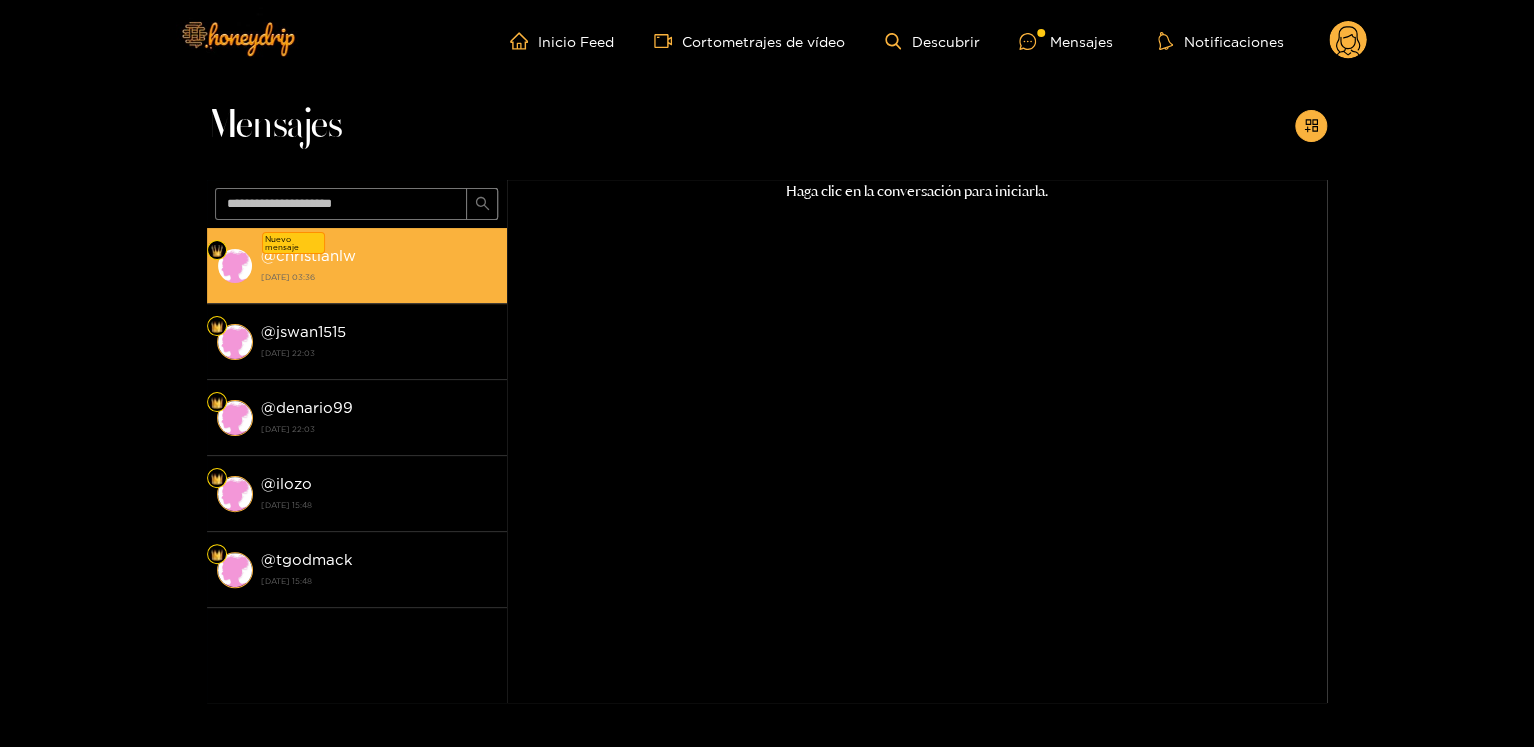 click on "Nuevo mensaje @christianlw ​ [DATE] 03:36" at bounding box center [357, 266] 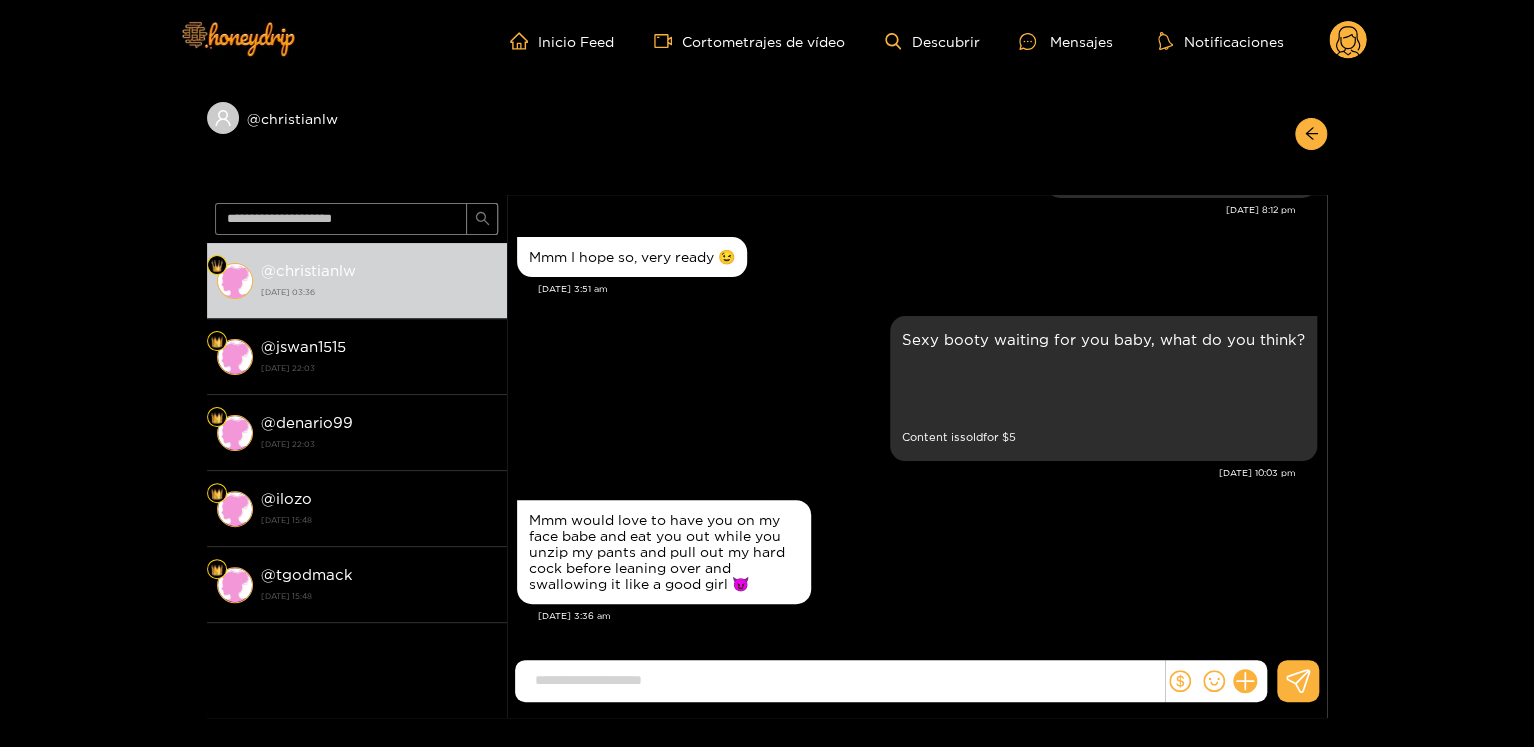scroll, scrollTop: 2455, scrollLeft: 0, axis: vertical 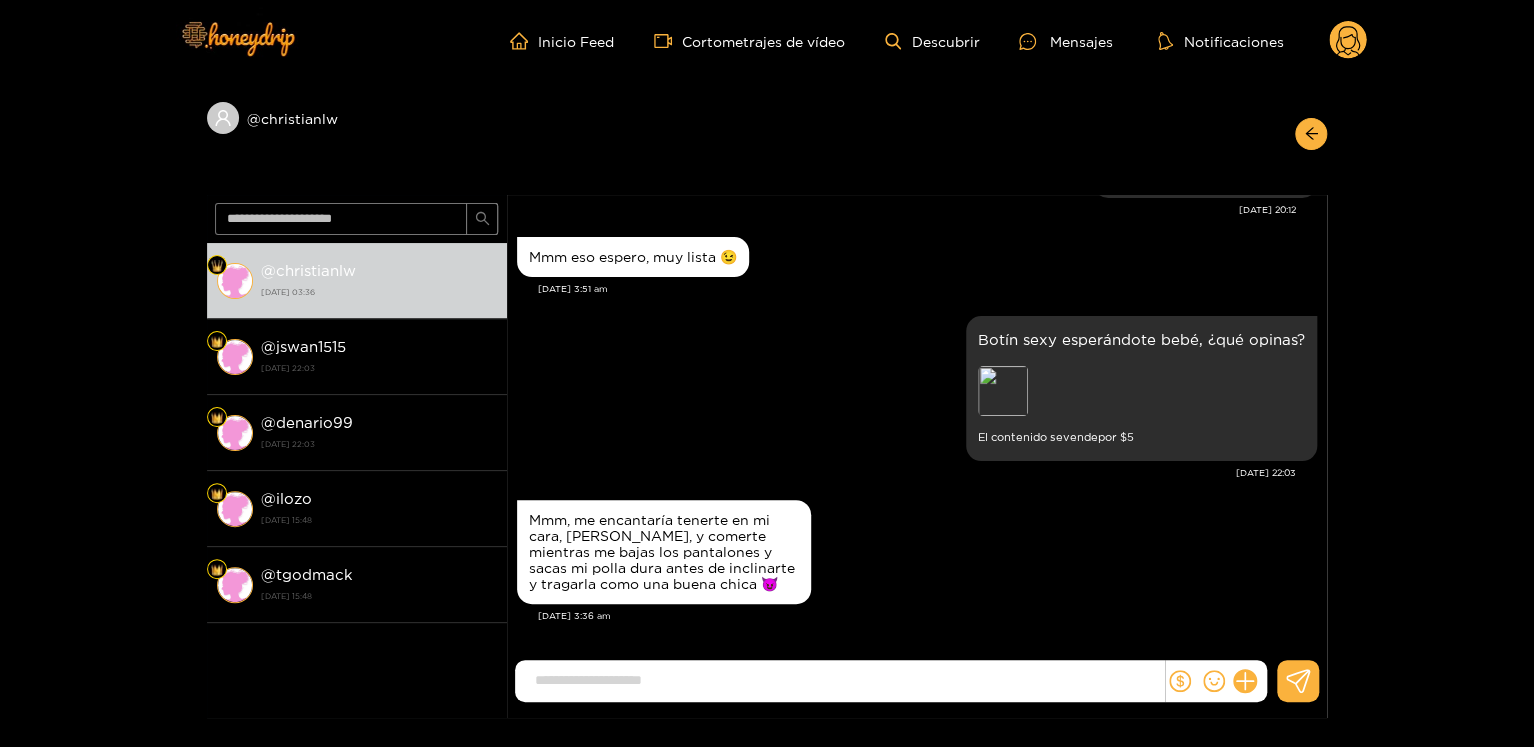 click 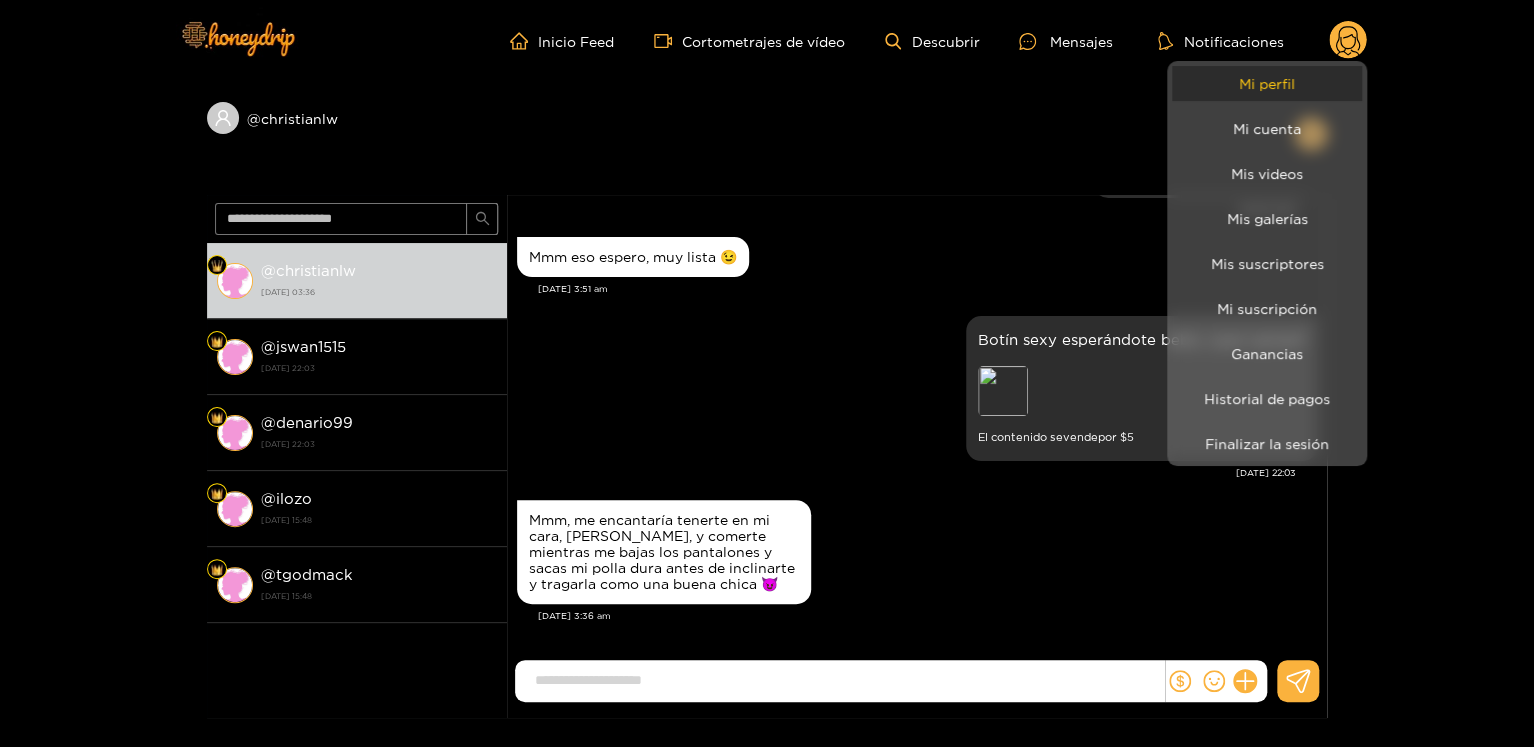 click on "Mi perfil" at bounding box center (1267, 83) 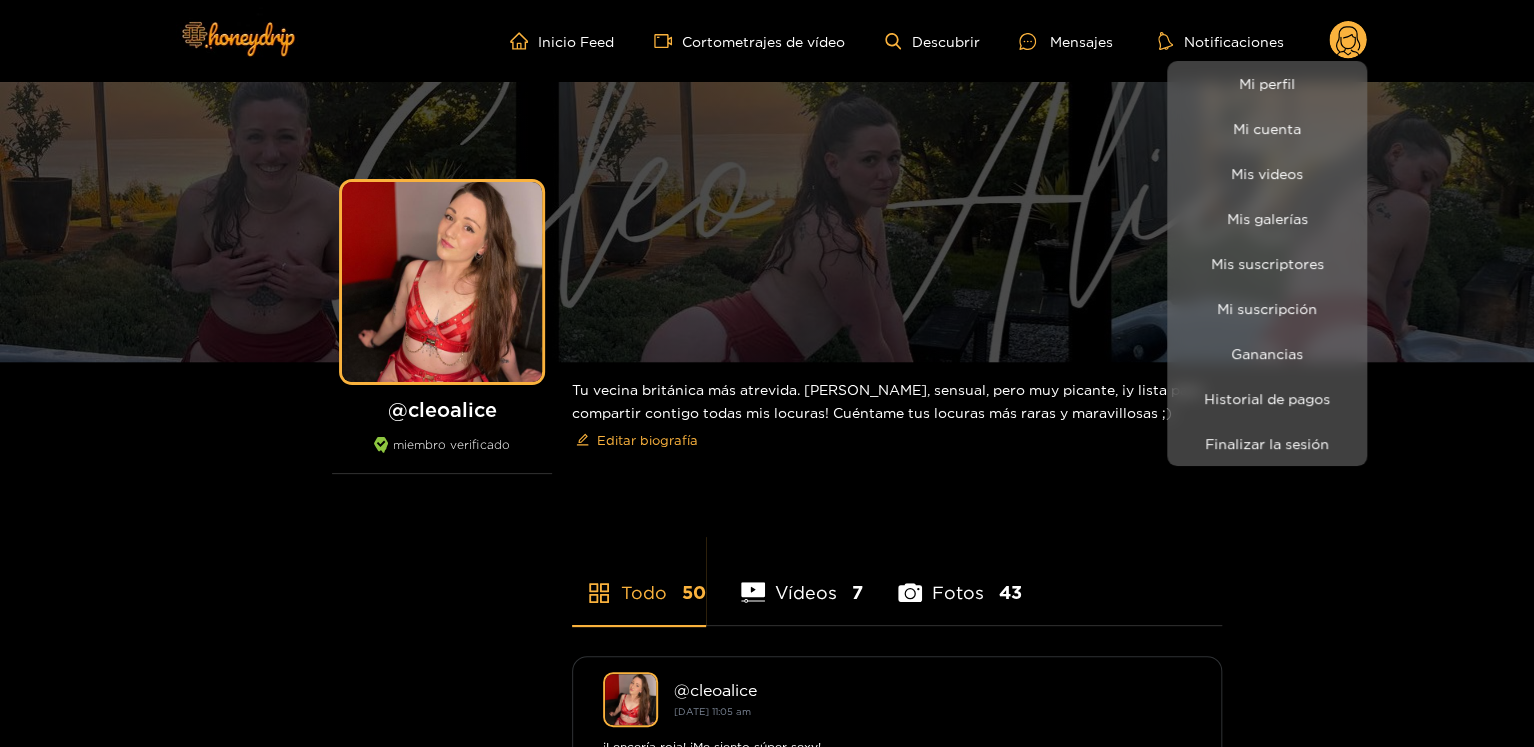 click at bounding box center (767, 373) 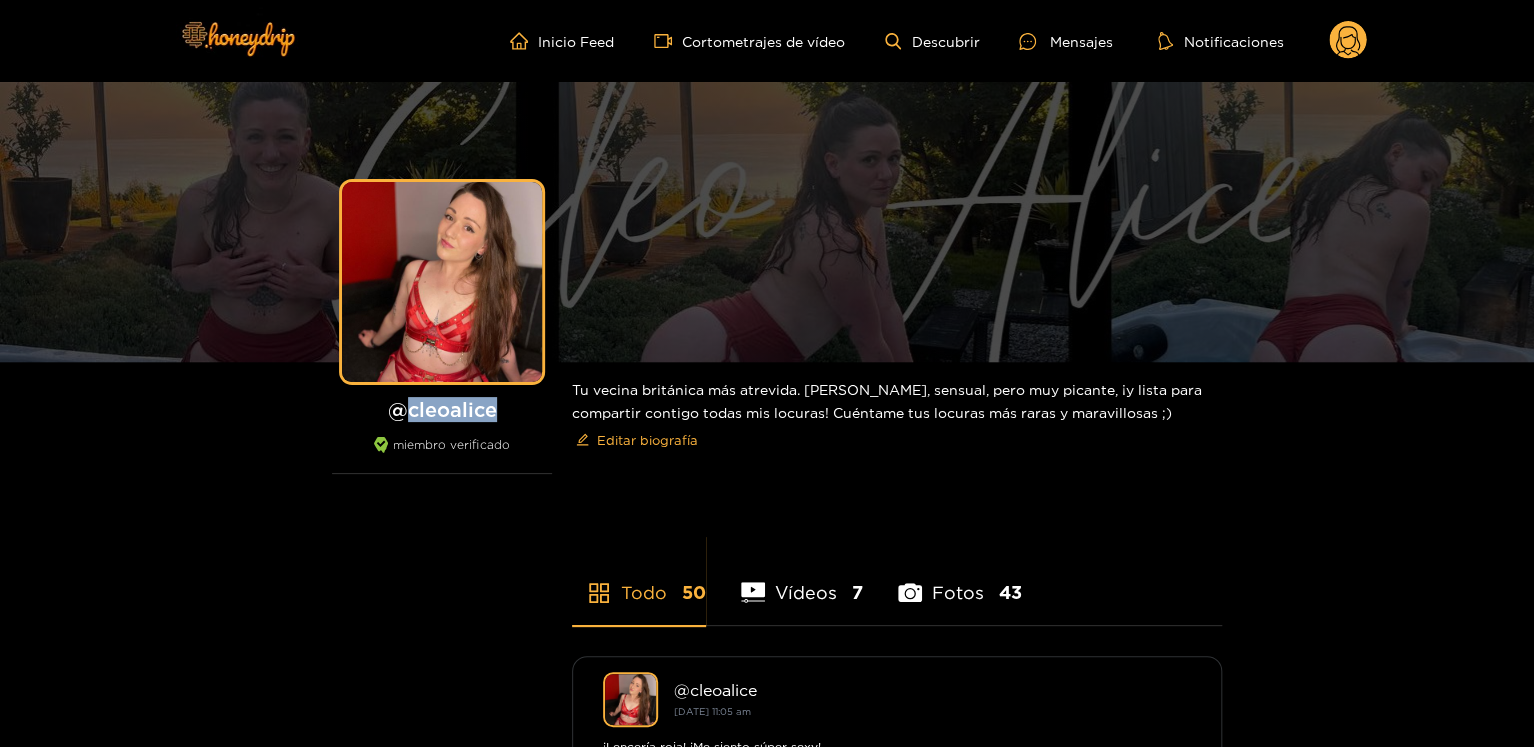 click on "@cleoalice ​" at bounding box center [442, 409] 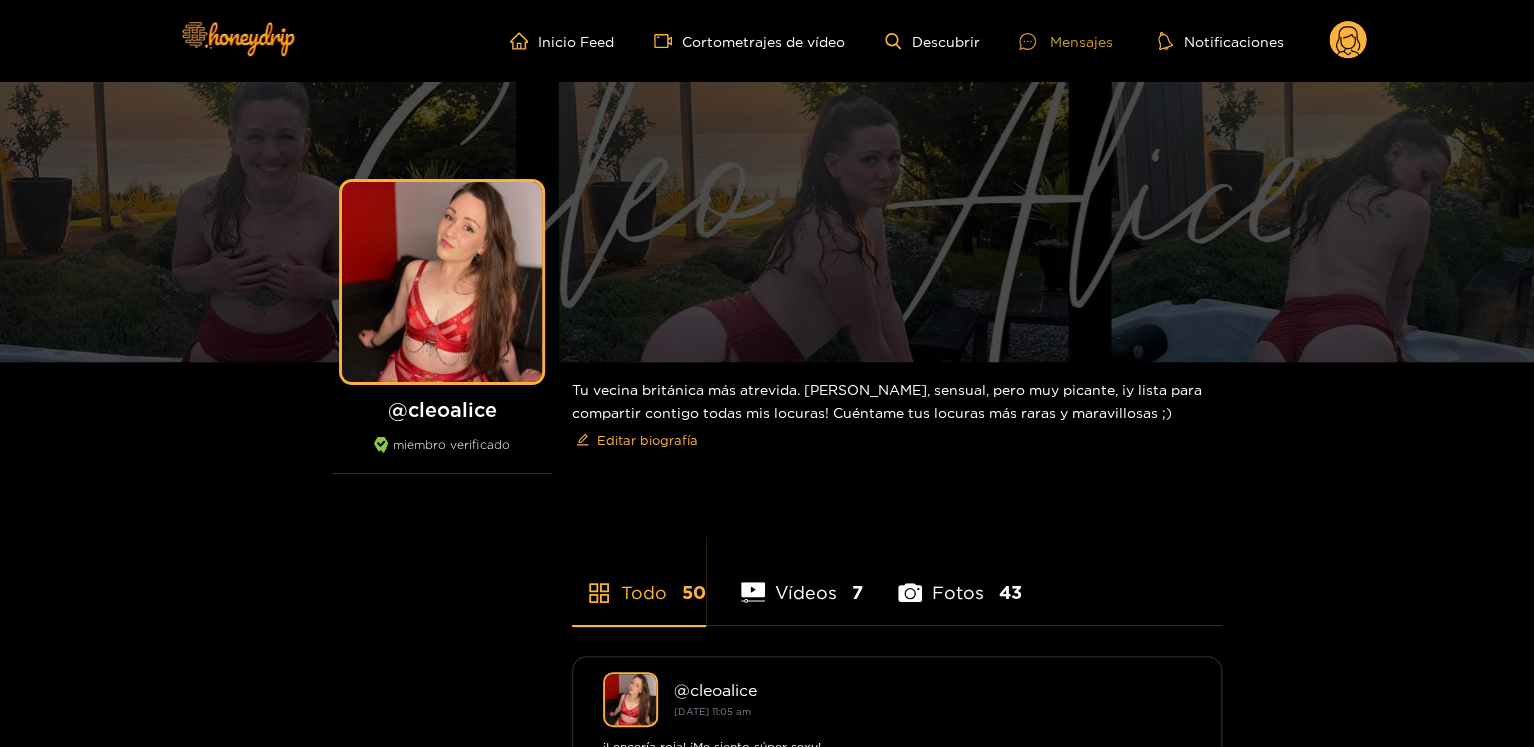 click on "Mensajes" at bounding box center (1080, 41) 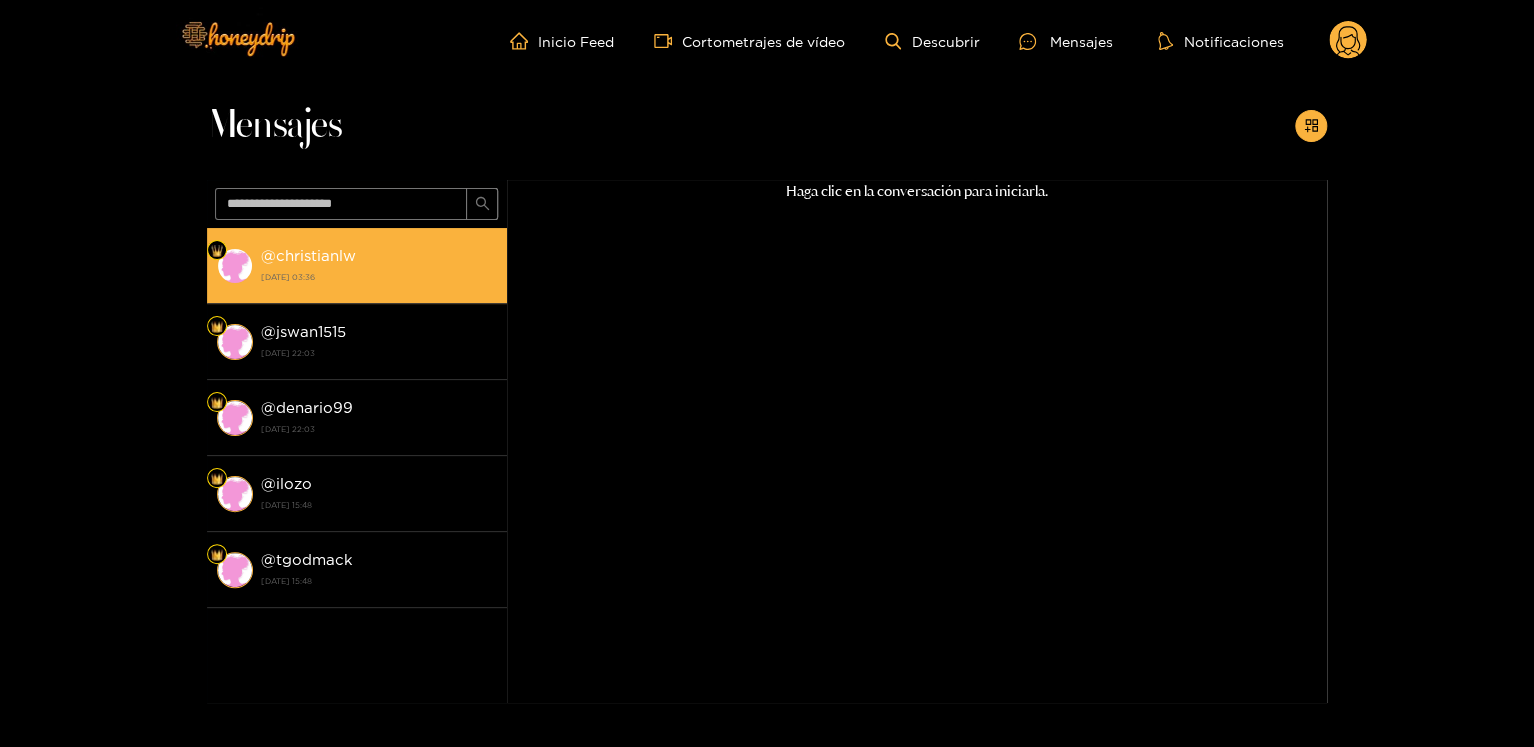 click on "@christianlw ​ [DATE] 03:36" at bounding box center [357, 266] 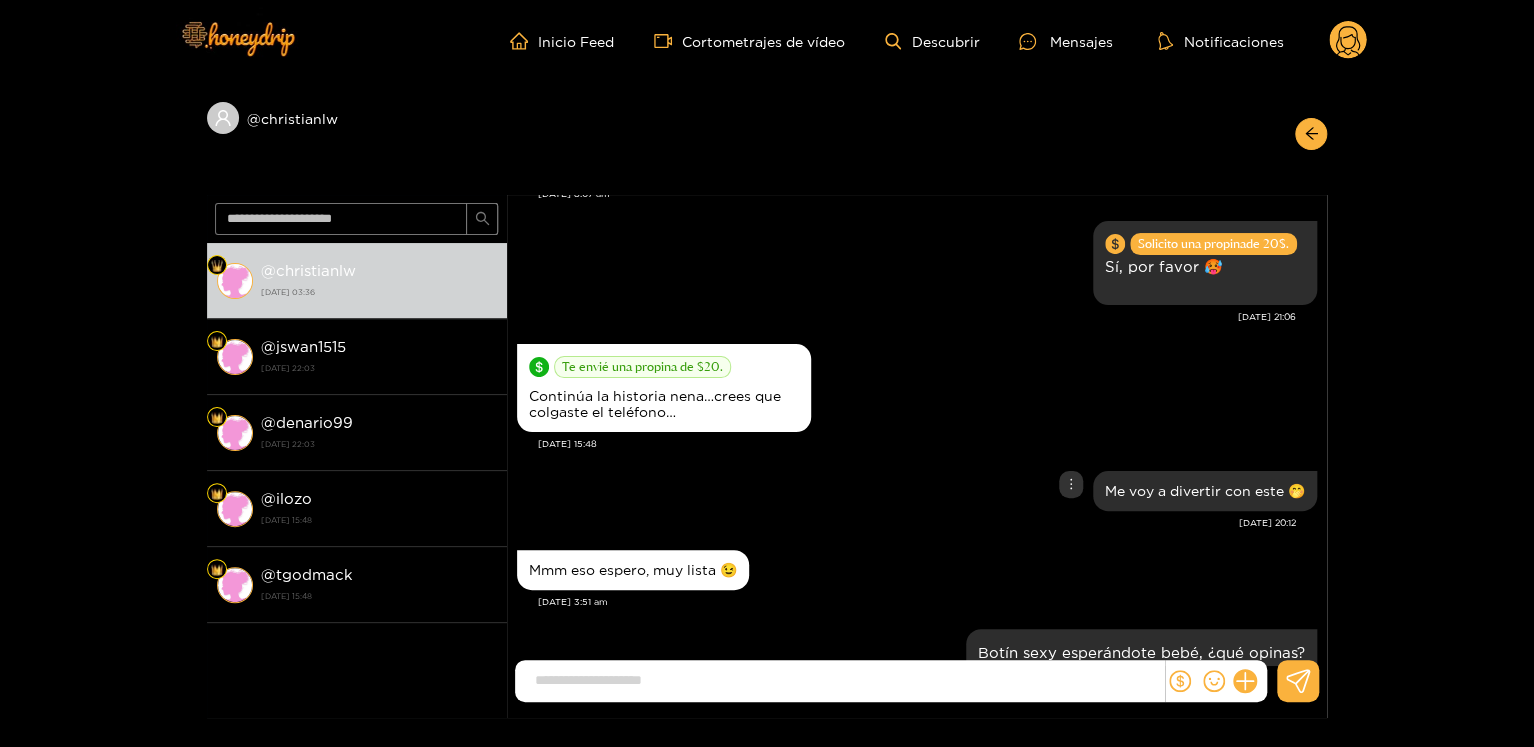 scroll, scrollTop: 6176, scrollLeft: 0, axis: vertical 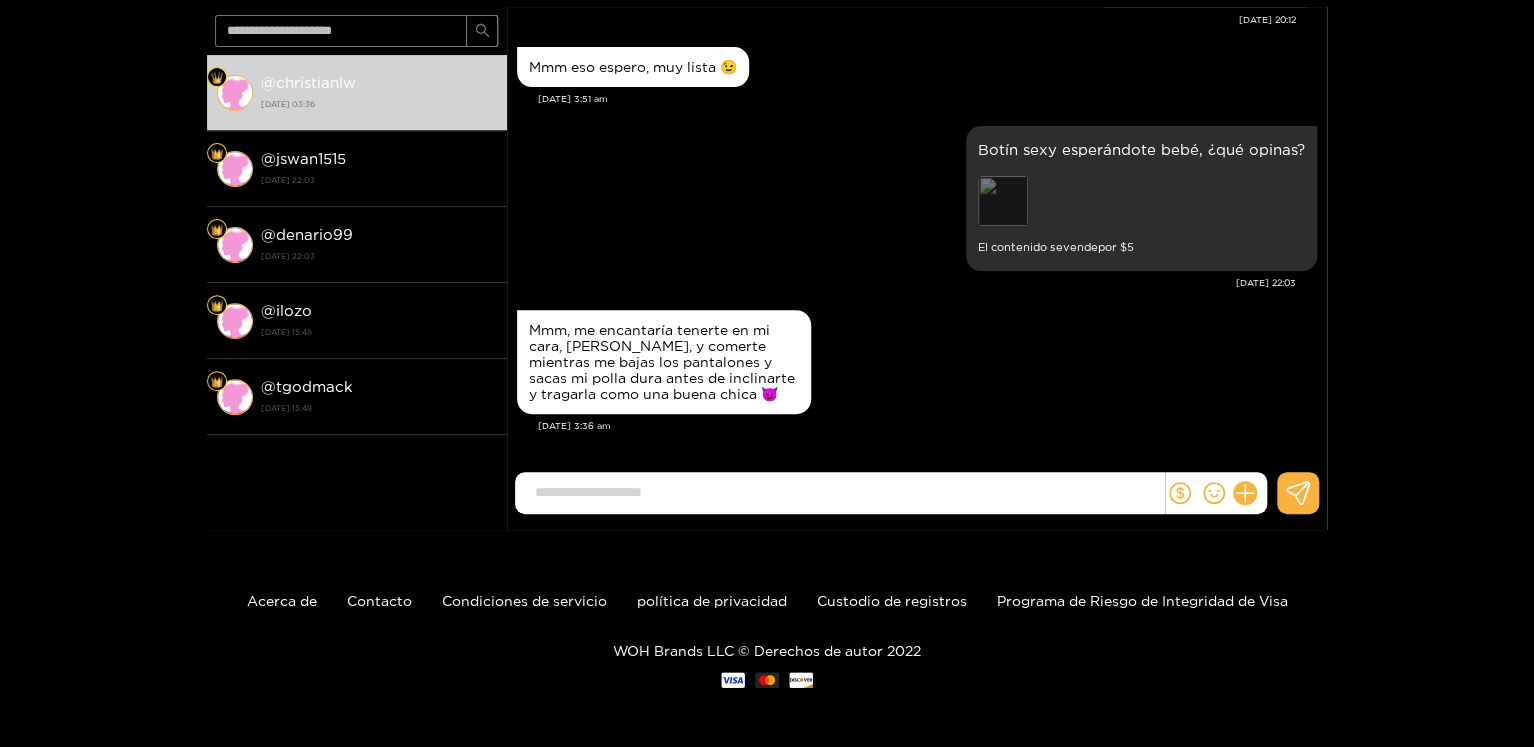 click on "Avance" at bounding box center [1003, 201] 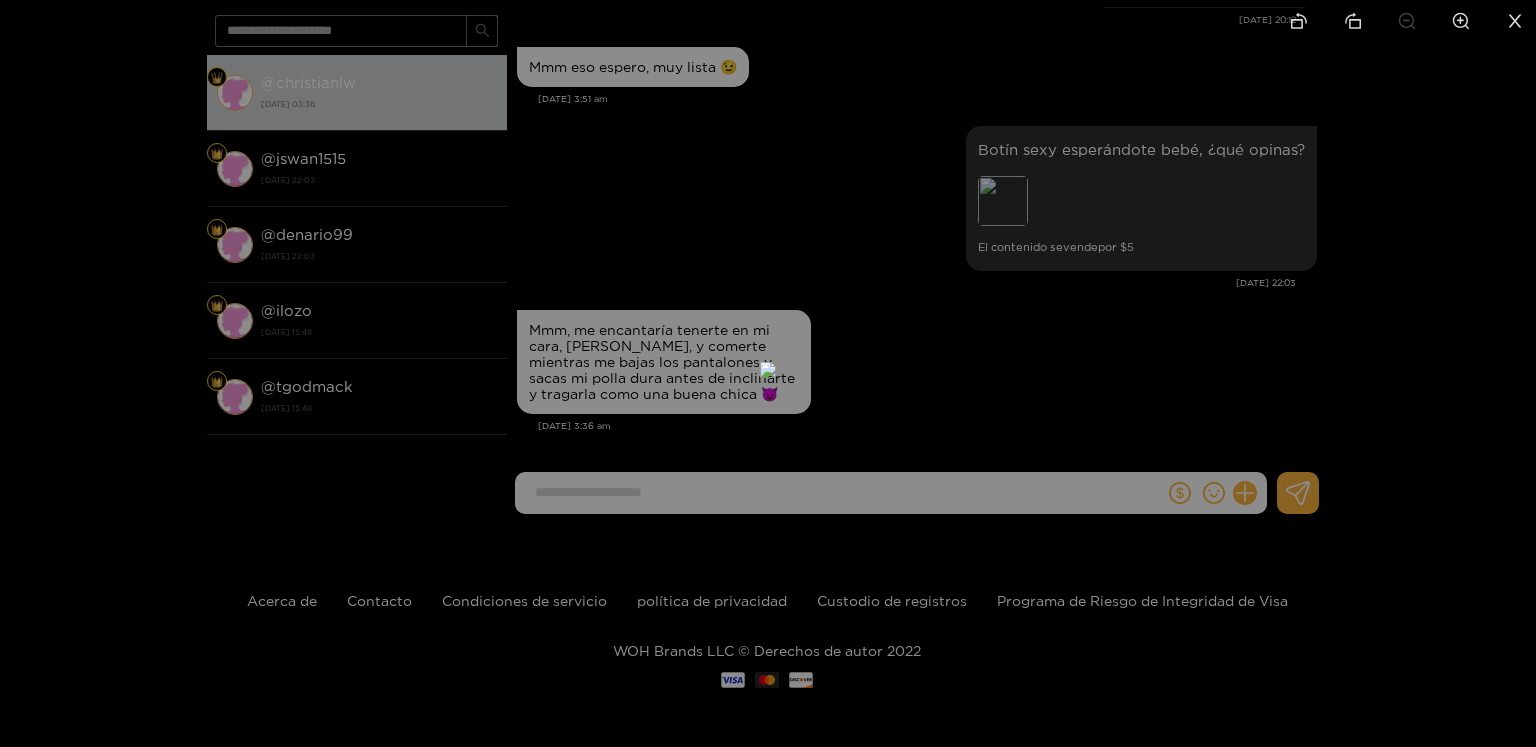 click at bounding box center [768, 373] 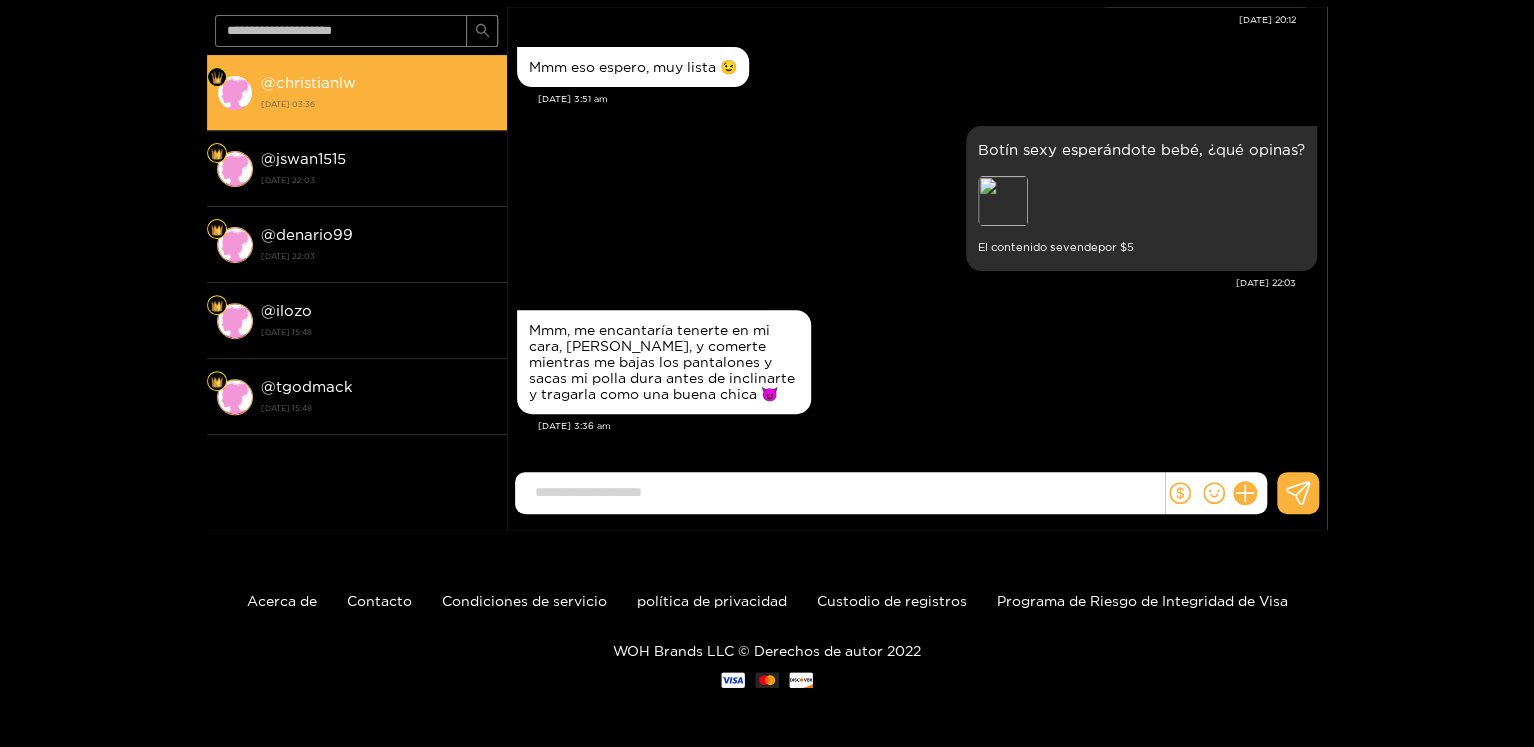 click on "@christianlw" at bounding box center (308, 82) 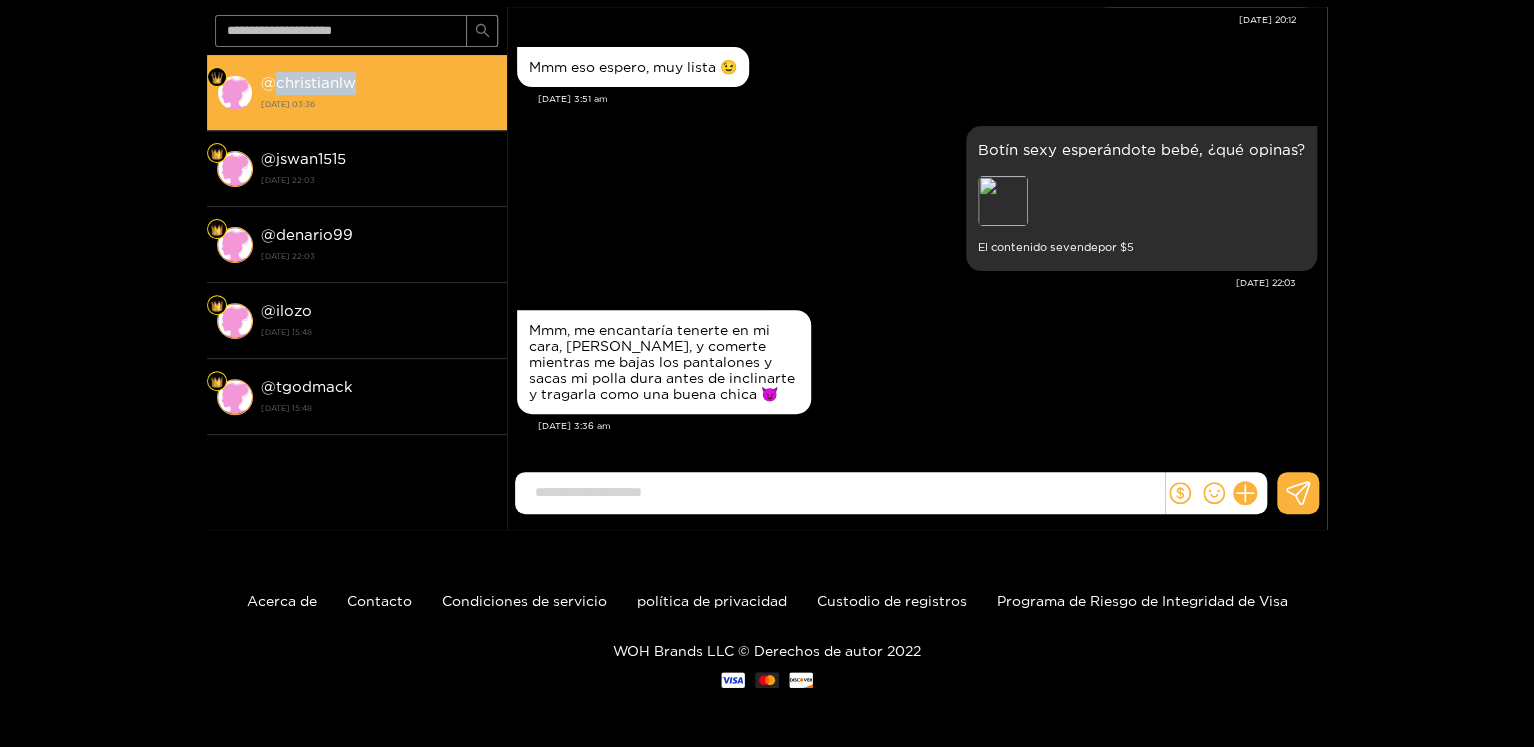 click on "@christianlw ​ @christianlw ​ [DATE] 03:36 @  jswan1515 [DATE] 22:03 @  denario99 [DATE] 22:03 @ilozo ​ [DATE] 15:48 @tgodmack ​ [DATE] 15:48 [PERSON_NAME] Hey babe! Missed my cuck queen 😉all good here, how are you? [DATE][PERSON_NAME] 15:30 horas Missed you too and our naughtiness 🥵 great thank you! So tell me, have you had any spicy experiences since we last talked? 😈  [DATE][PERSON_NAME] 17:10 horas Mm it was too long ago…but your boss has not forgotten about you…😏have been at some fun dinner parties lately getting to know people from the area better, by putting the keys in a bowl, so to speak 😘 [DATE][PERSON_NAME] 22:54 What about you babe? Had any fun experiences that did not involve your bf? 😇😈 [DATE][PERSON_NAME] 22:55 Request for a tip  15 $. [DATE][PERSON_NAME] 23:18   I sent you a $ 15  tip. [DATE][PERSON_NAME] 8:05 am Mmm that I really want to hear babe 😈 [DATE][PERSON_NAME] 8:06 am [DATE][PERSON_NAME] 18:00 horas 😘  [DATE][PERSON_NAME] 18:00 horas 45 $. 20 $." at bounding box center (767, 212) 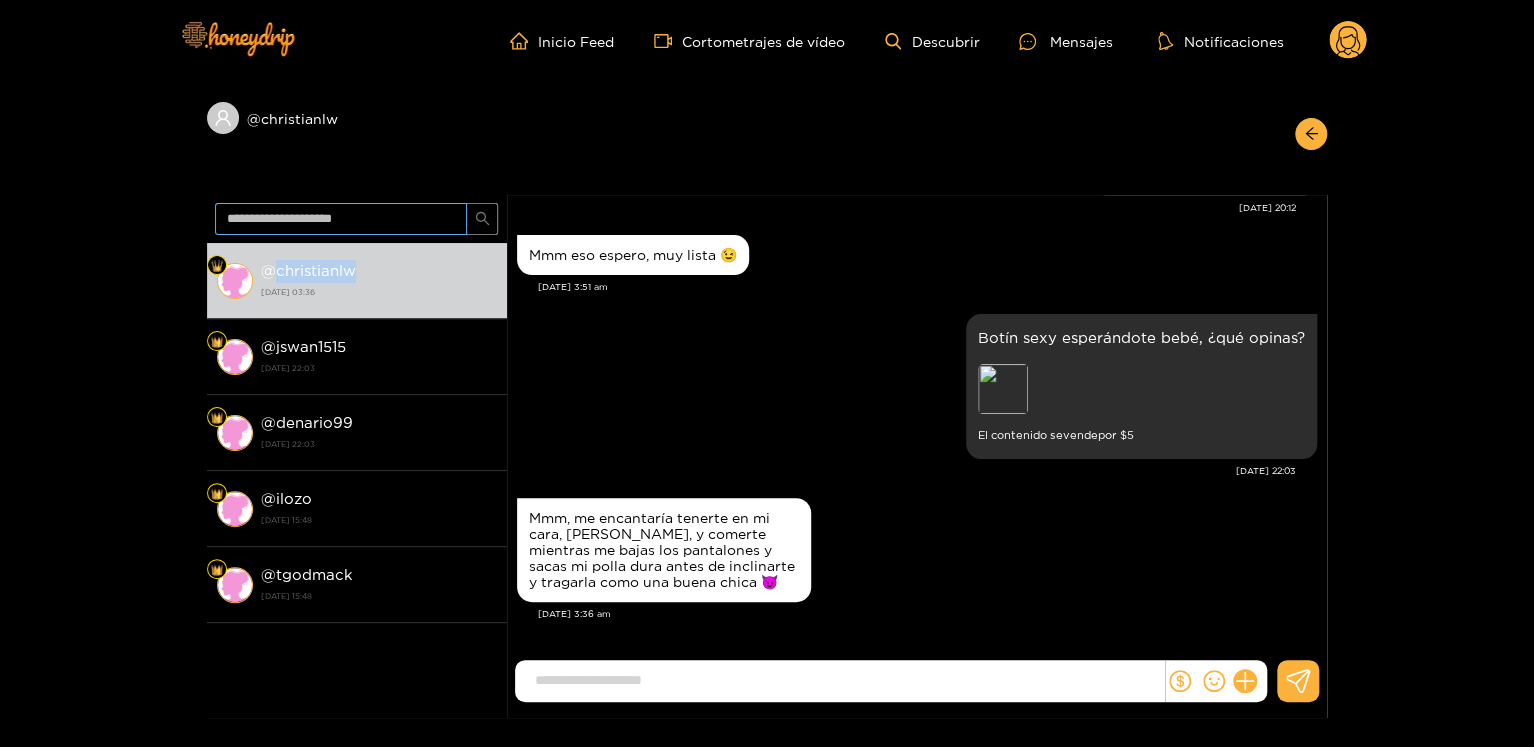 scroll, scrollTop: 2359, scrollLeft: 0, axis: vertical 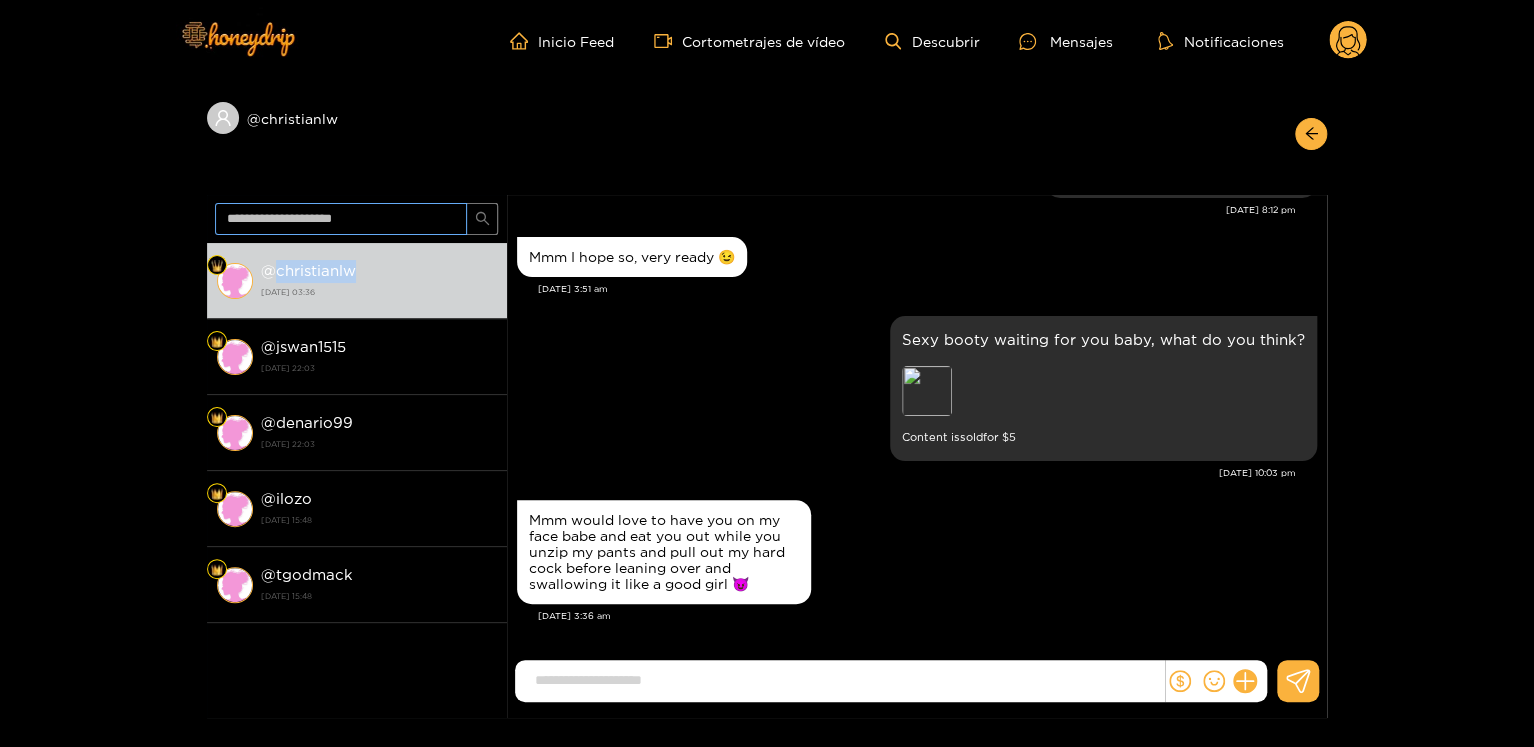 copy on "christianlw" 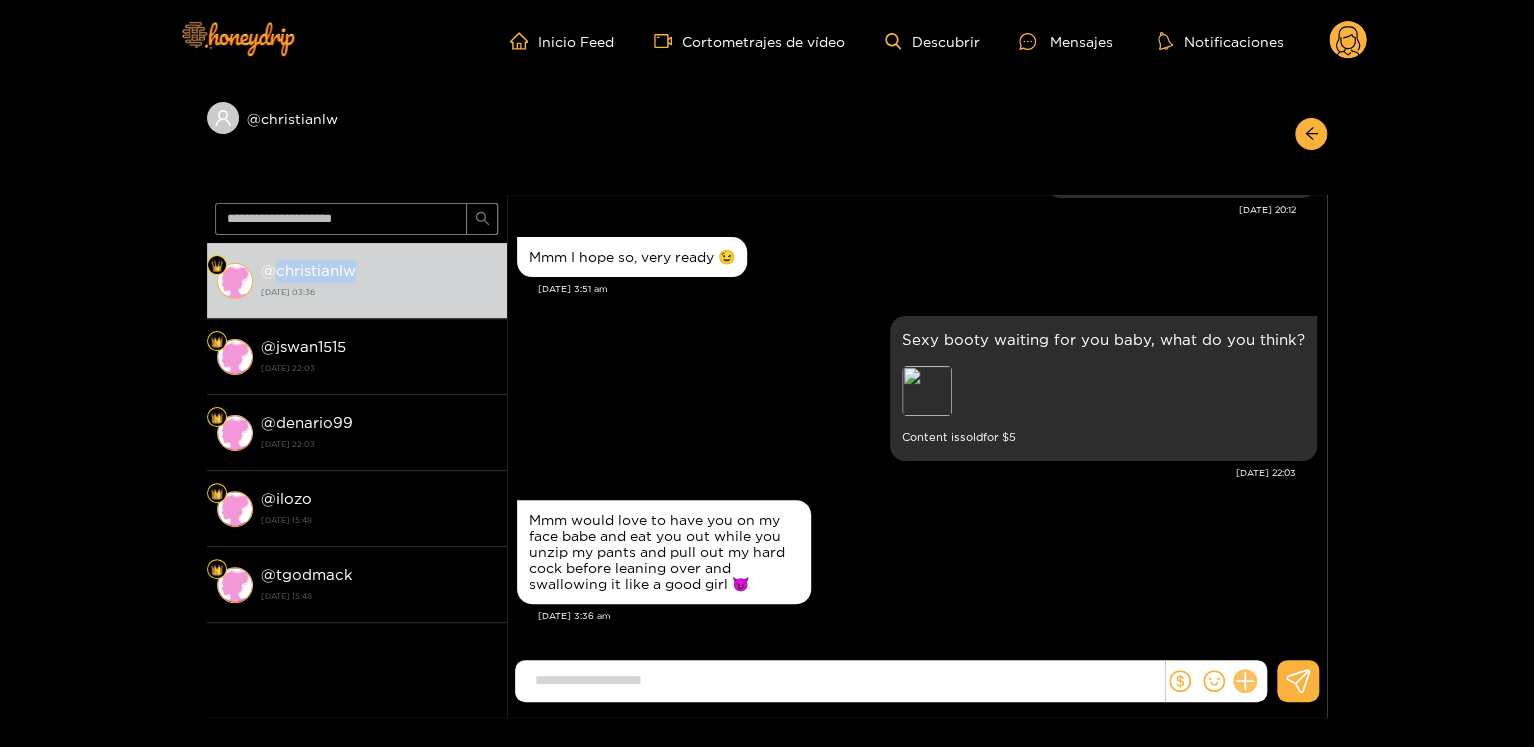 click at bounding box center (1245, 681) 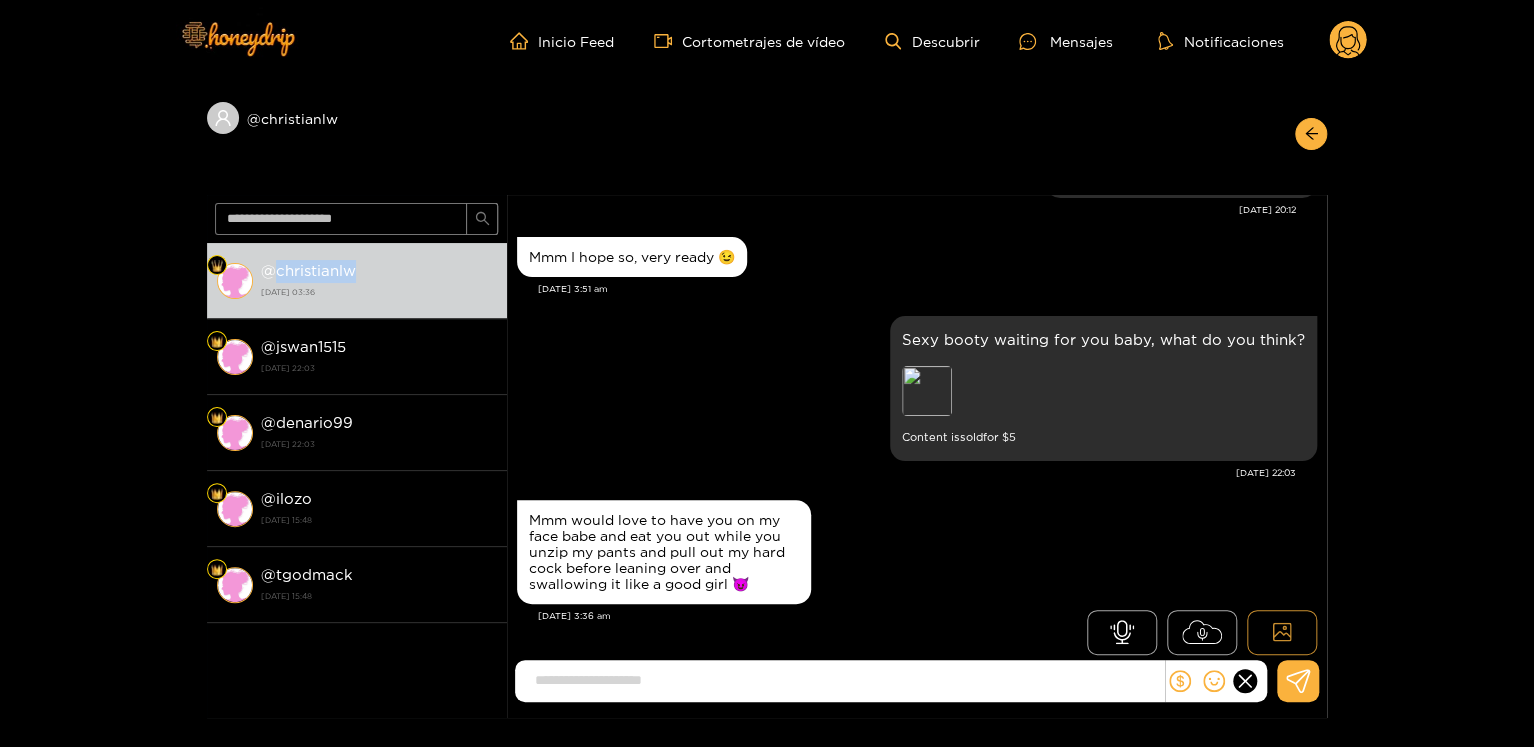 click 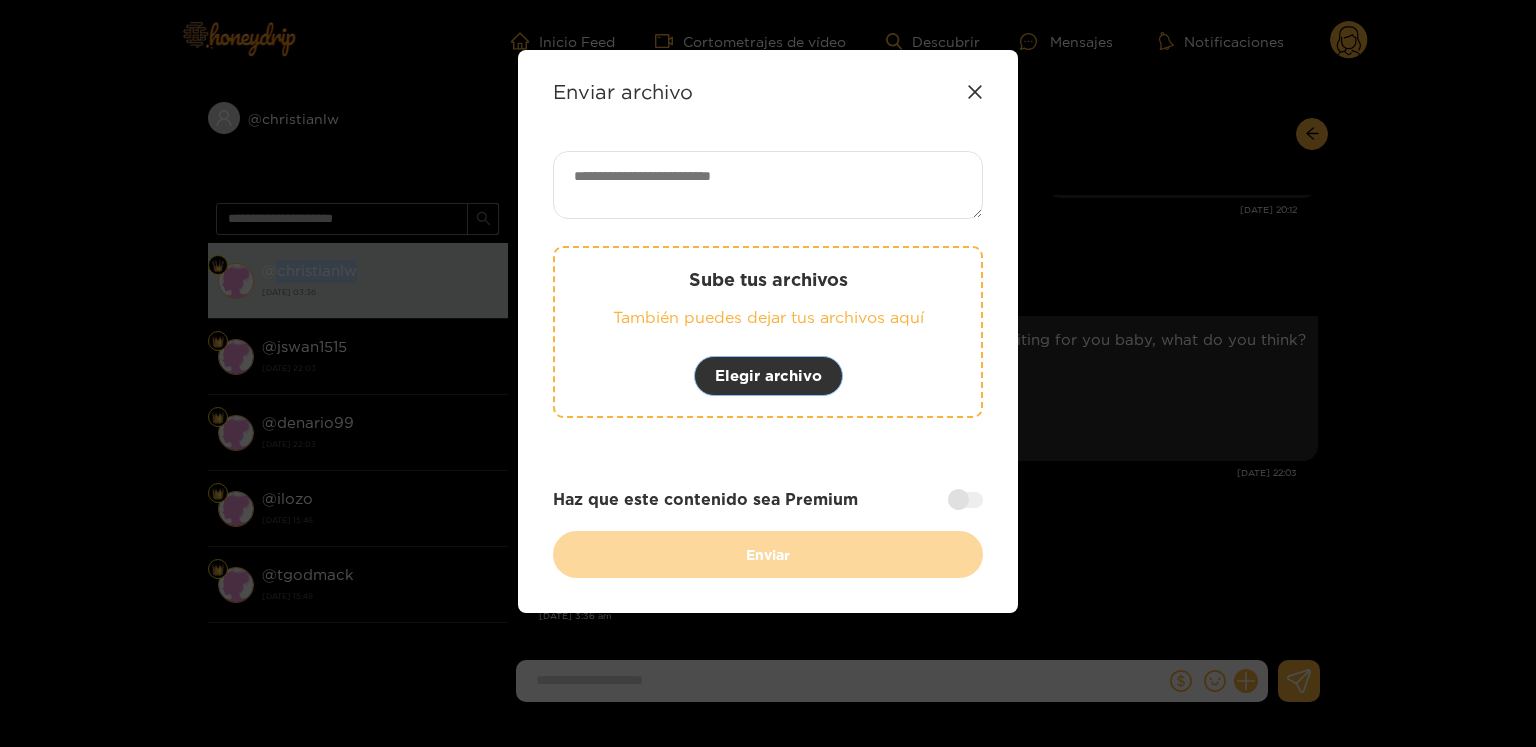 click on "Elegir archivo" at bounding box center [768, 376] 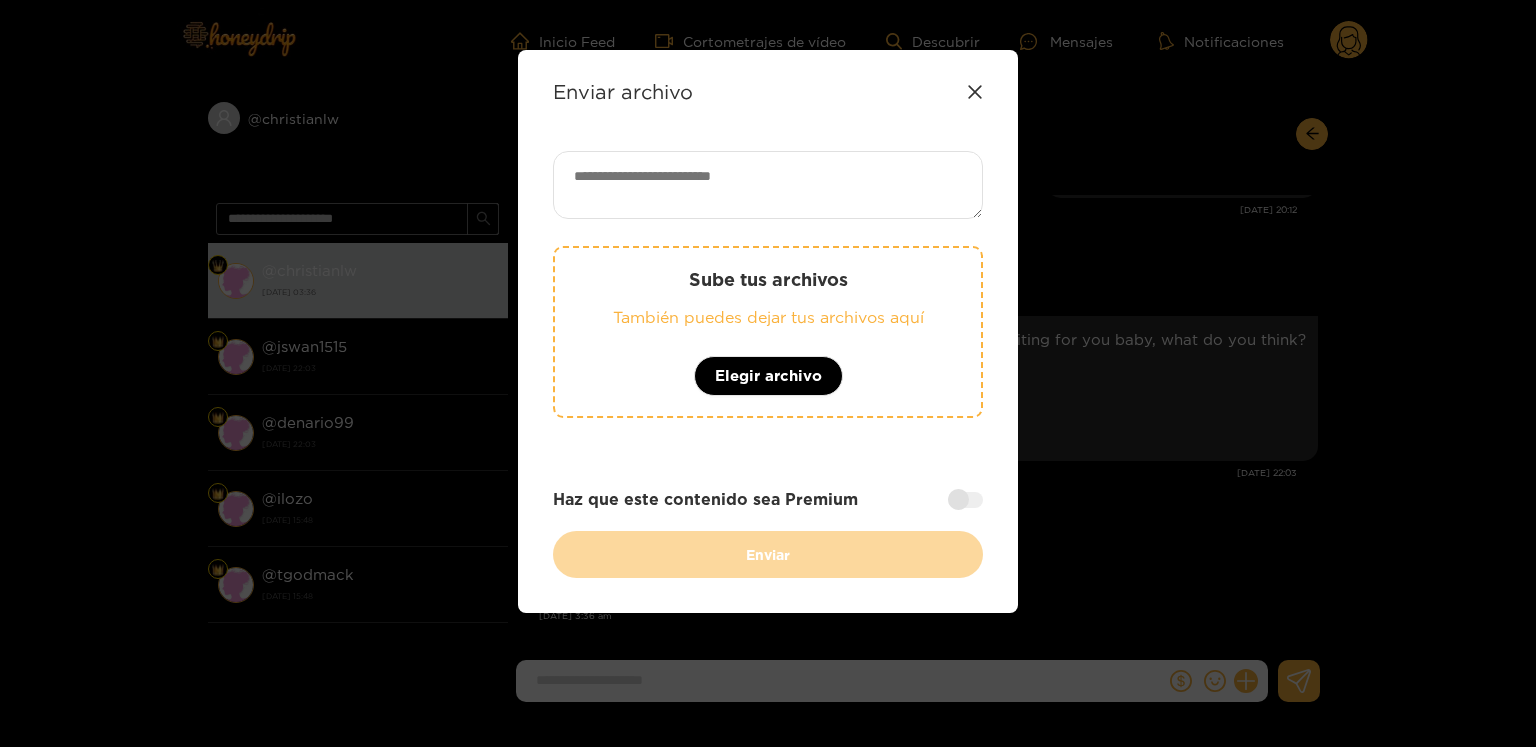click 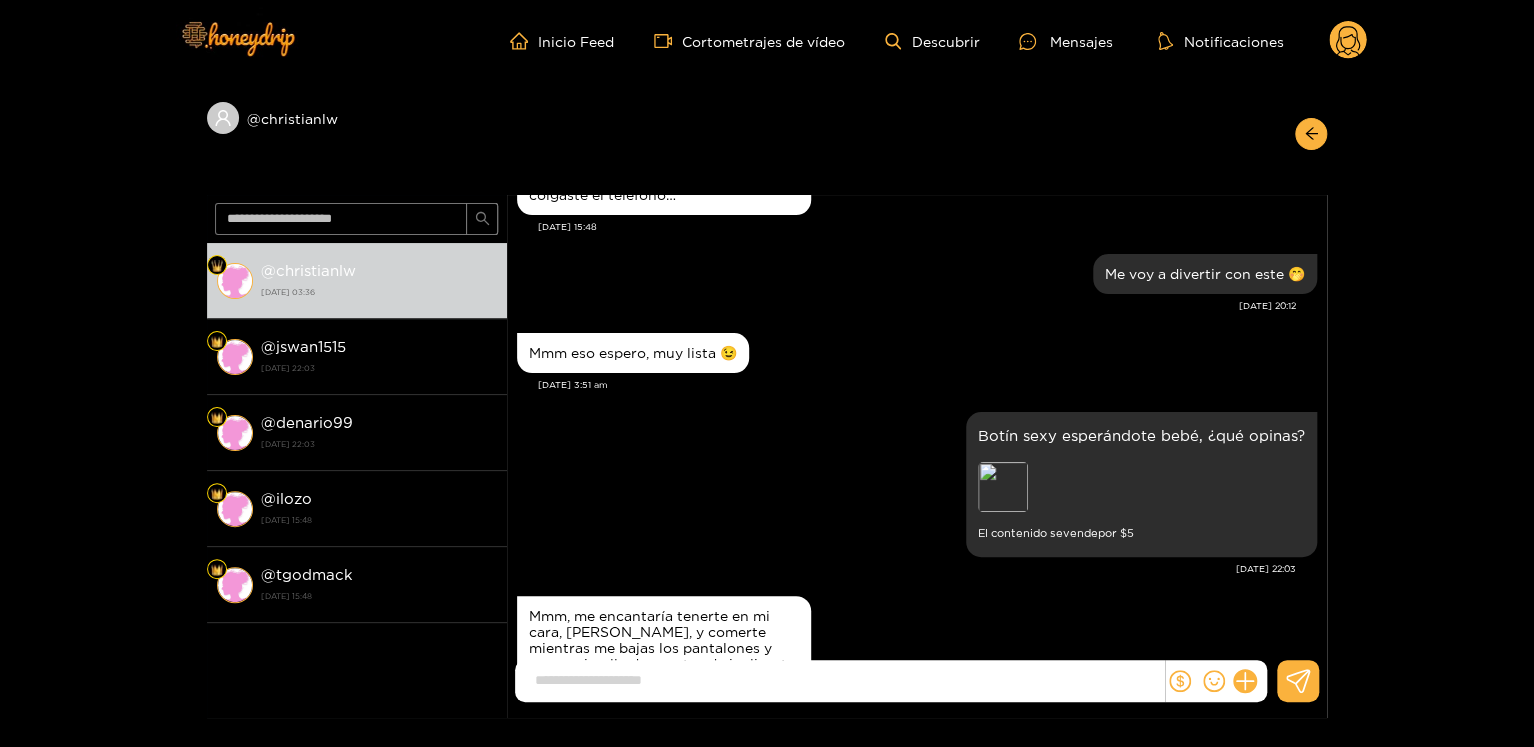 scroll, scrollTop: 2455, scrollLeft: 0, axis: vertical 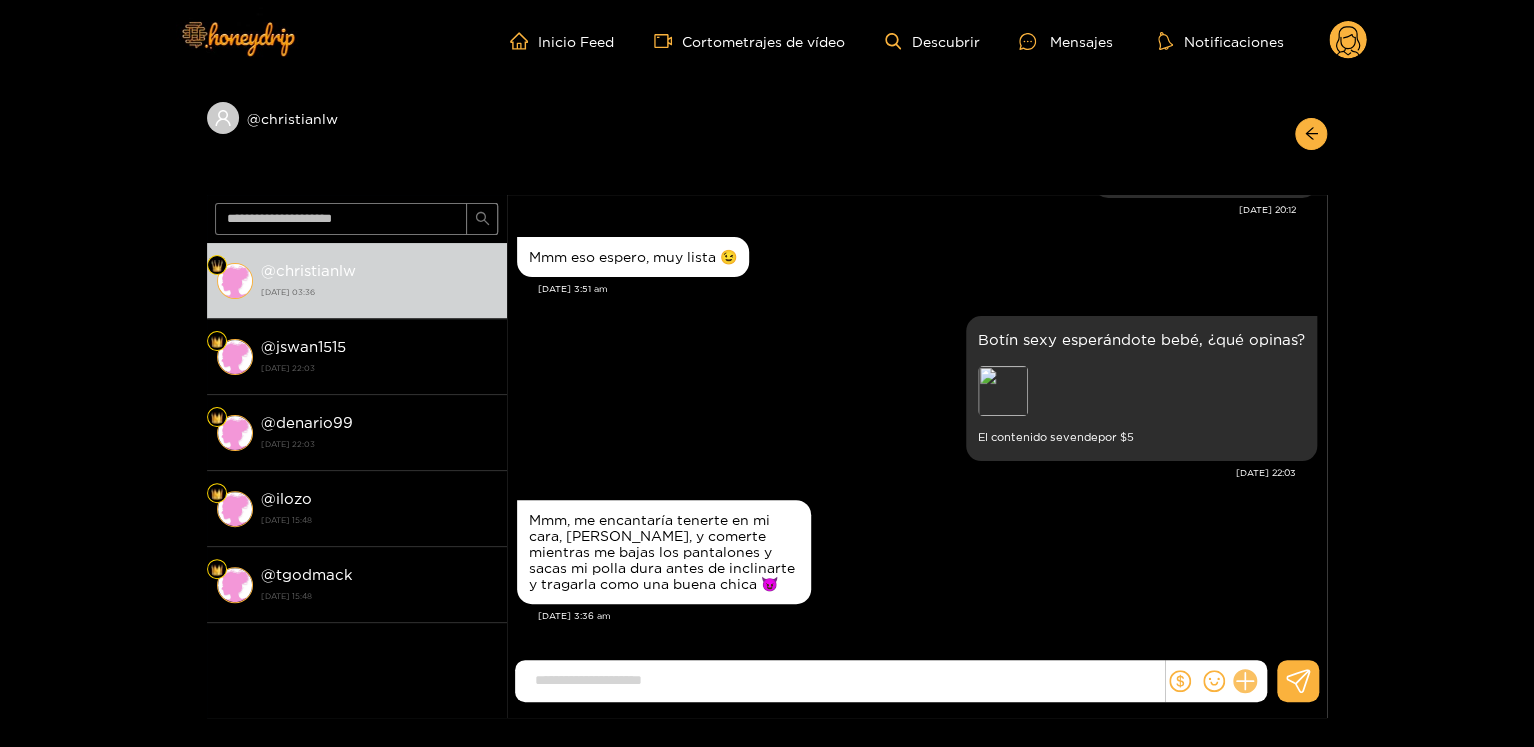 click at bounding box center (1245, 681) 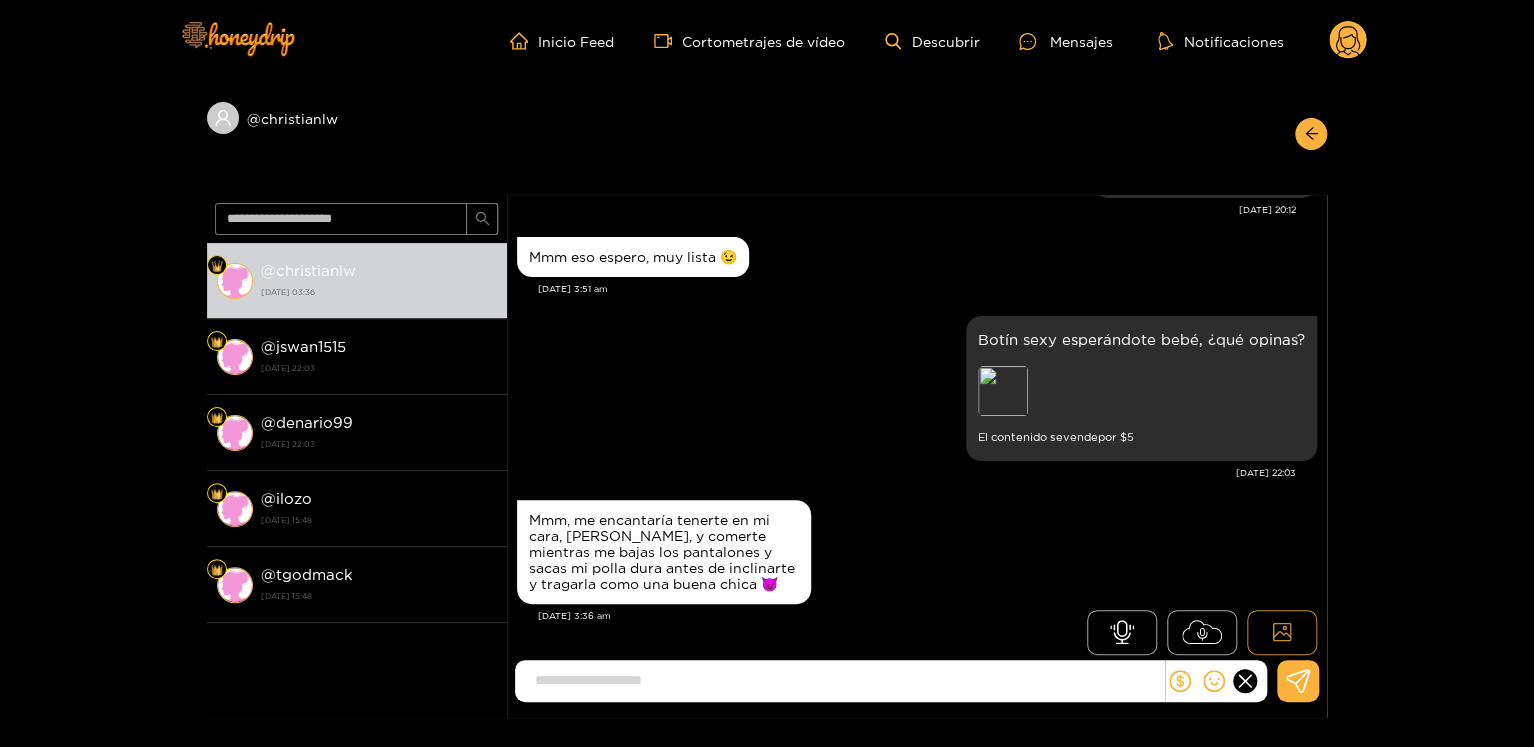 click at bounding box center (1282, 632) 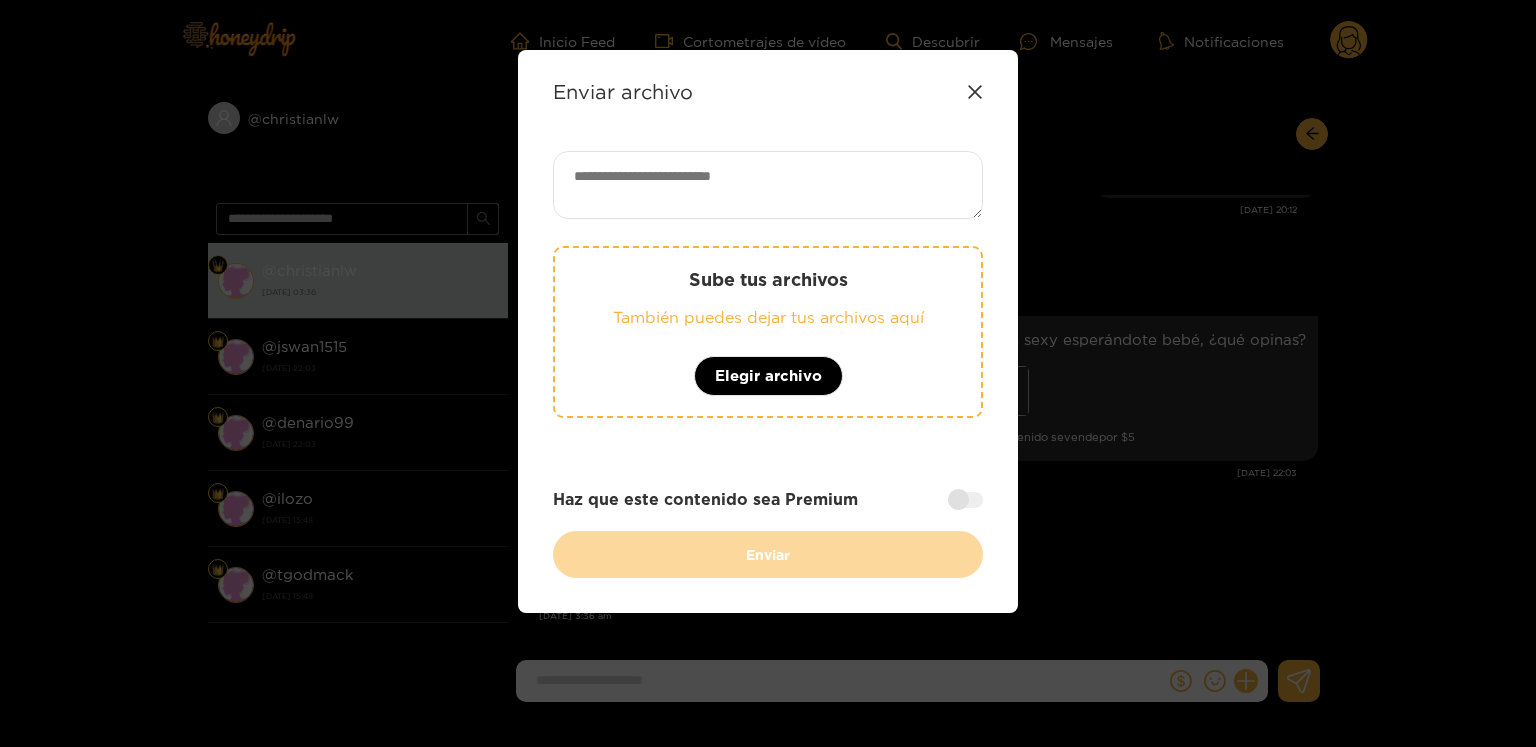 click on "Enviar archivo Sube tus archivos También puedes dejar tus archivos aquí Elegir archivo Haz que este contenido sea Premium Enviar" at bounding box center (768, 373) 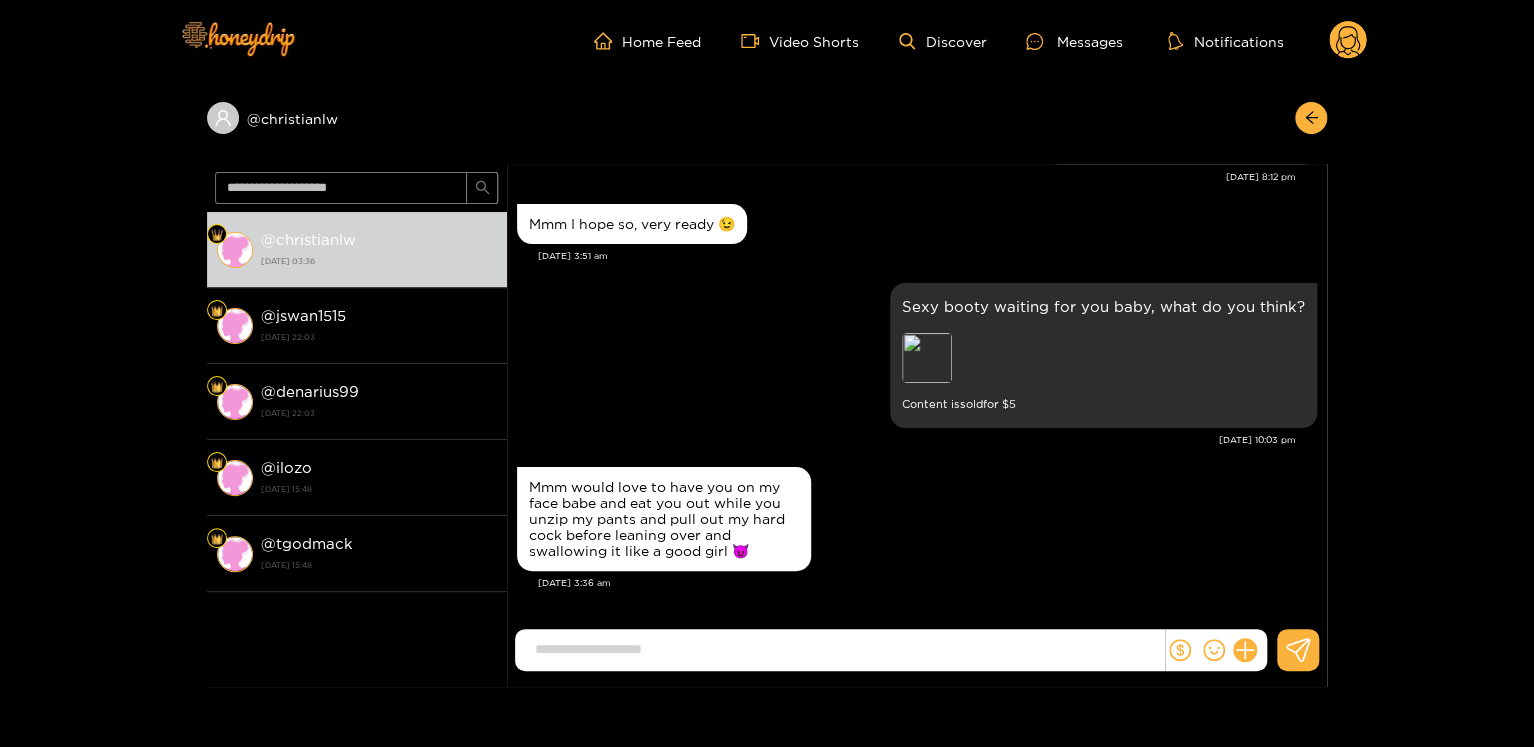 scroll, scrollTop: 2359, scrollLeft: 0, axis: vertical 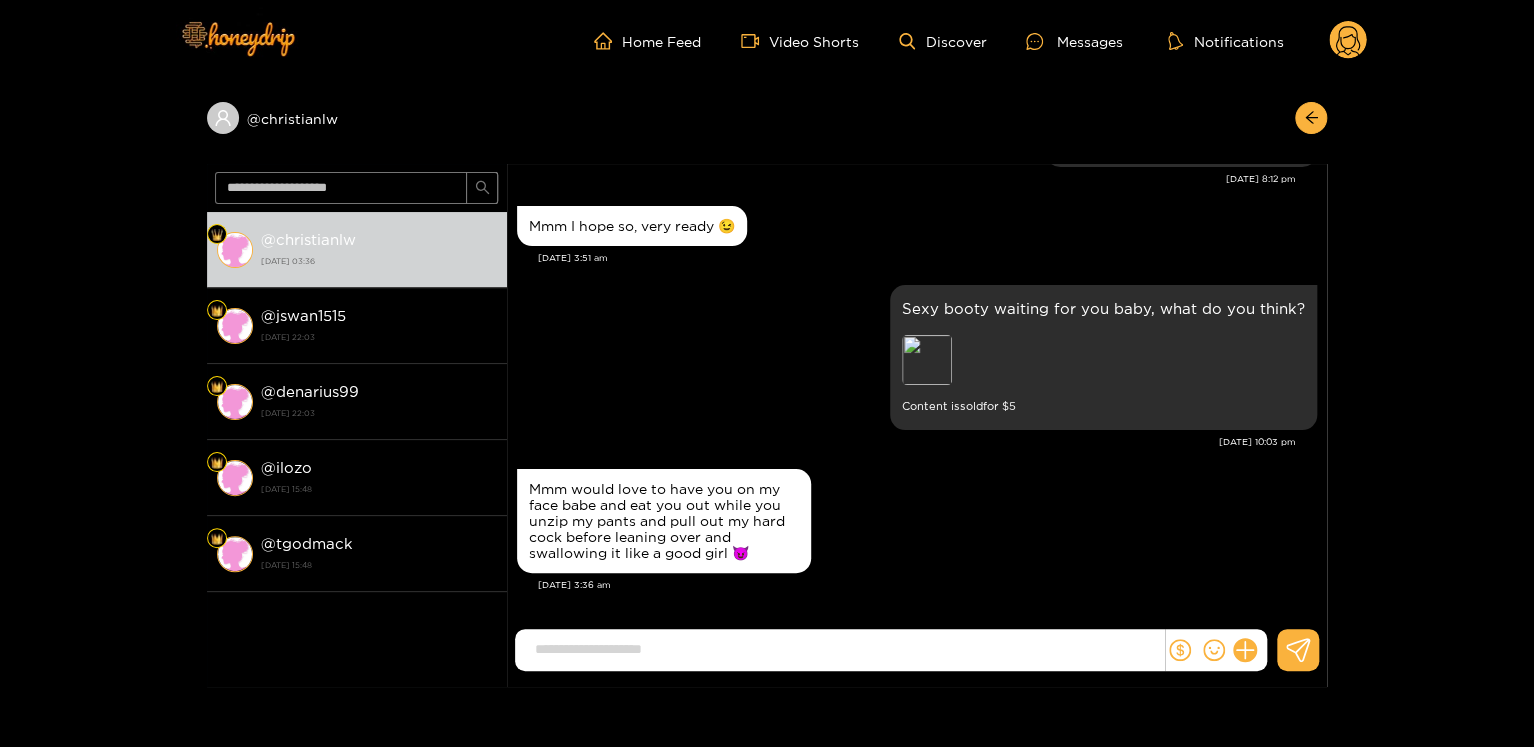 click on "Sexy booty waiting for you baby, what do you think?  Preview Content is  sold  for $ 5" at bounding box center (917, 357) 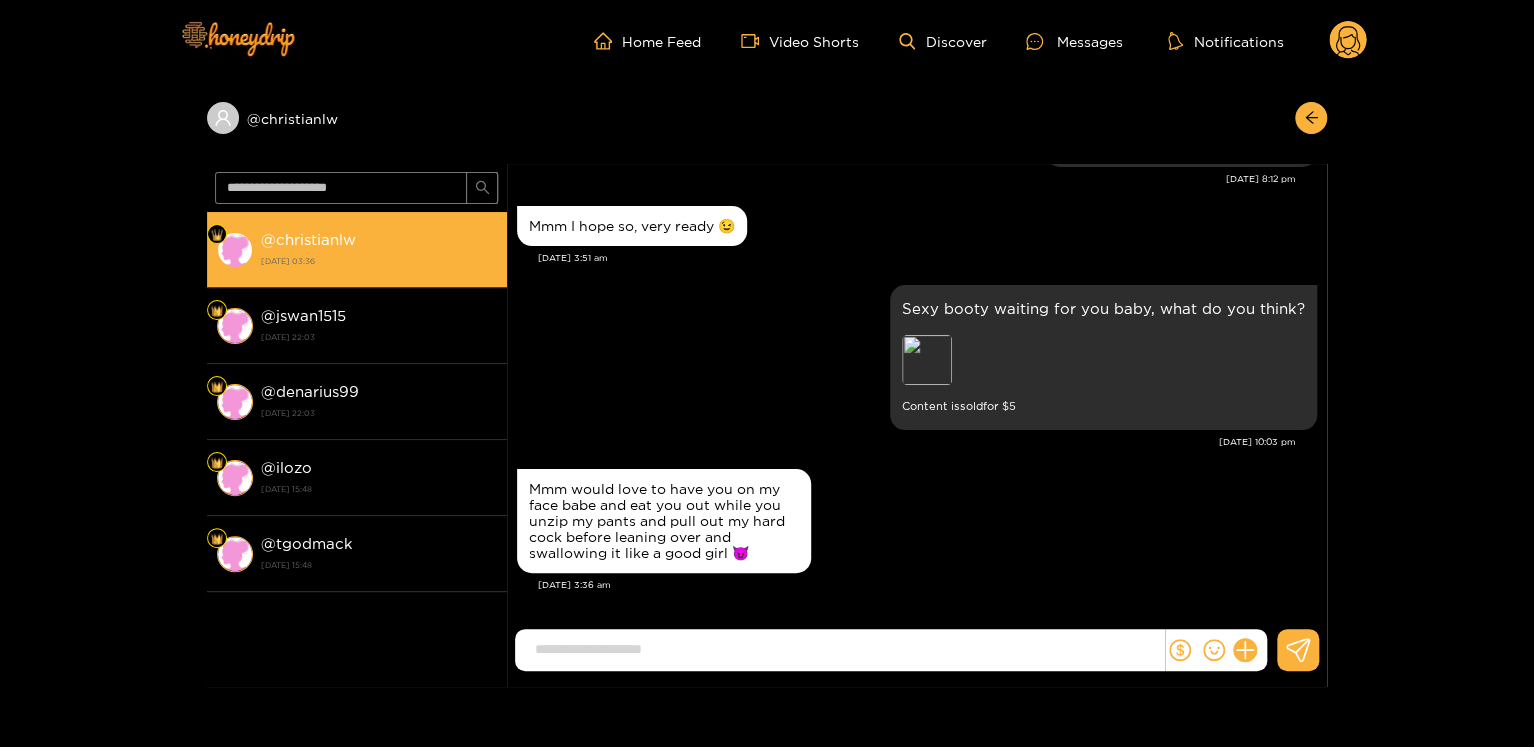 click on "@ christianlw [DATE] 03:36" at bounding box center (379, 249) 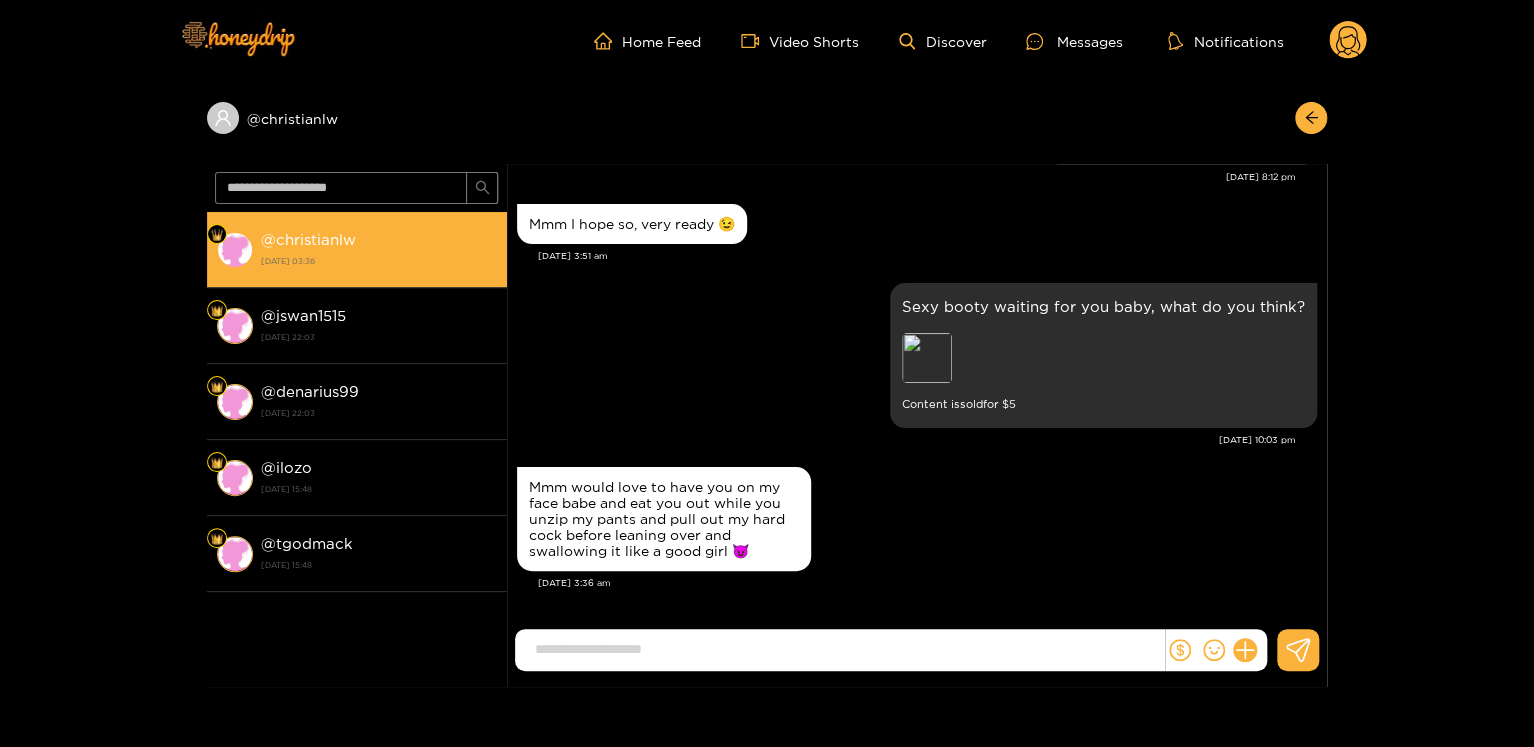 scroll, scrollTop: 2359, scrollLeft: 0, axis: vertical 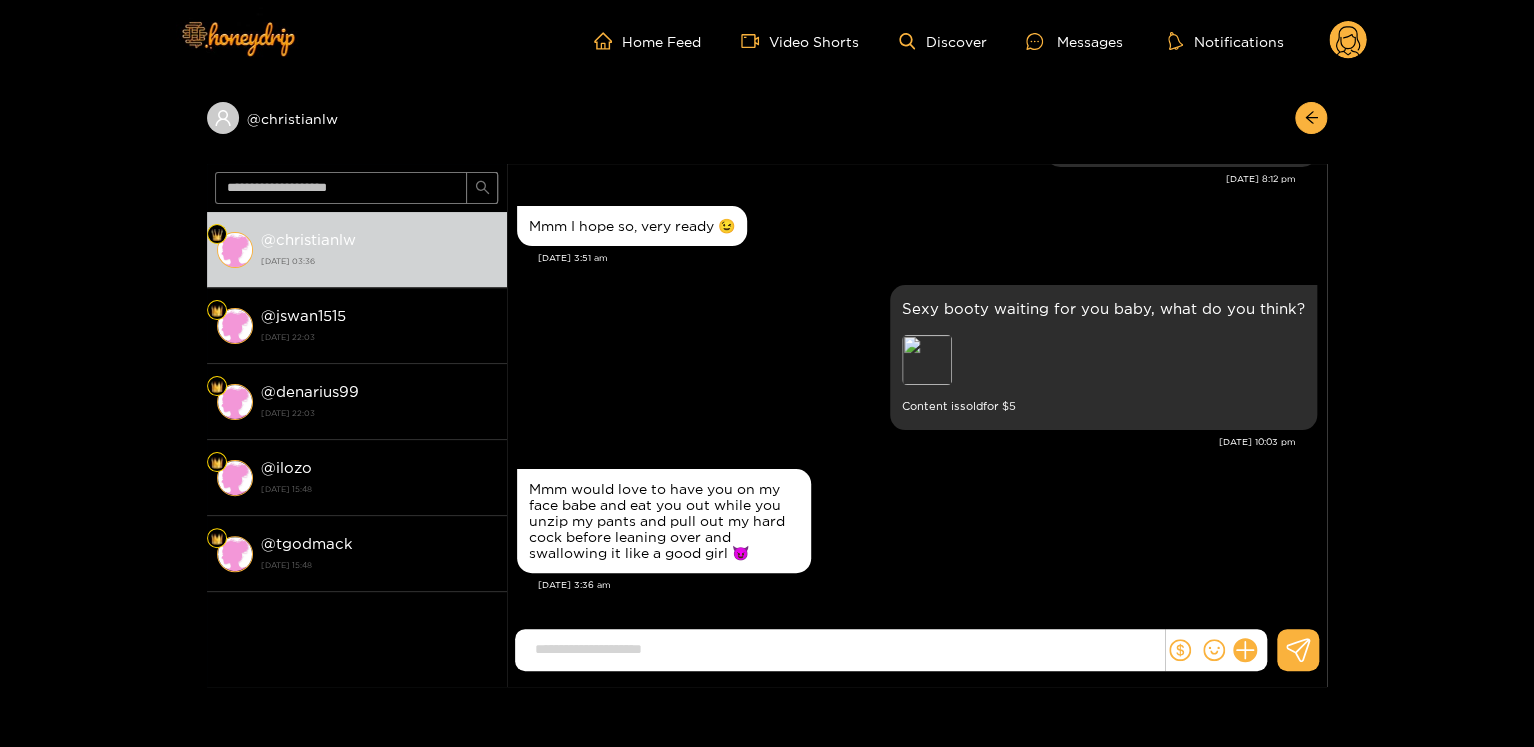 click on "Sexy booty waiting for you baby, what do you think?  Preview Content is  sold  for $ 5" at bounding box center (917, 357) 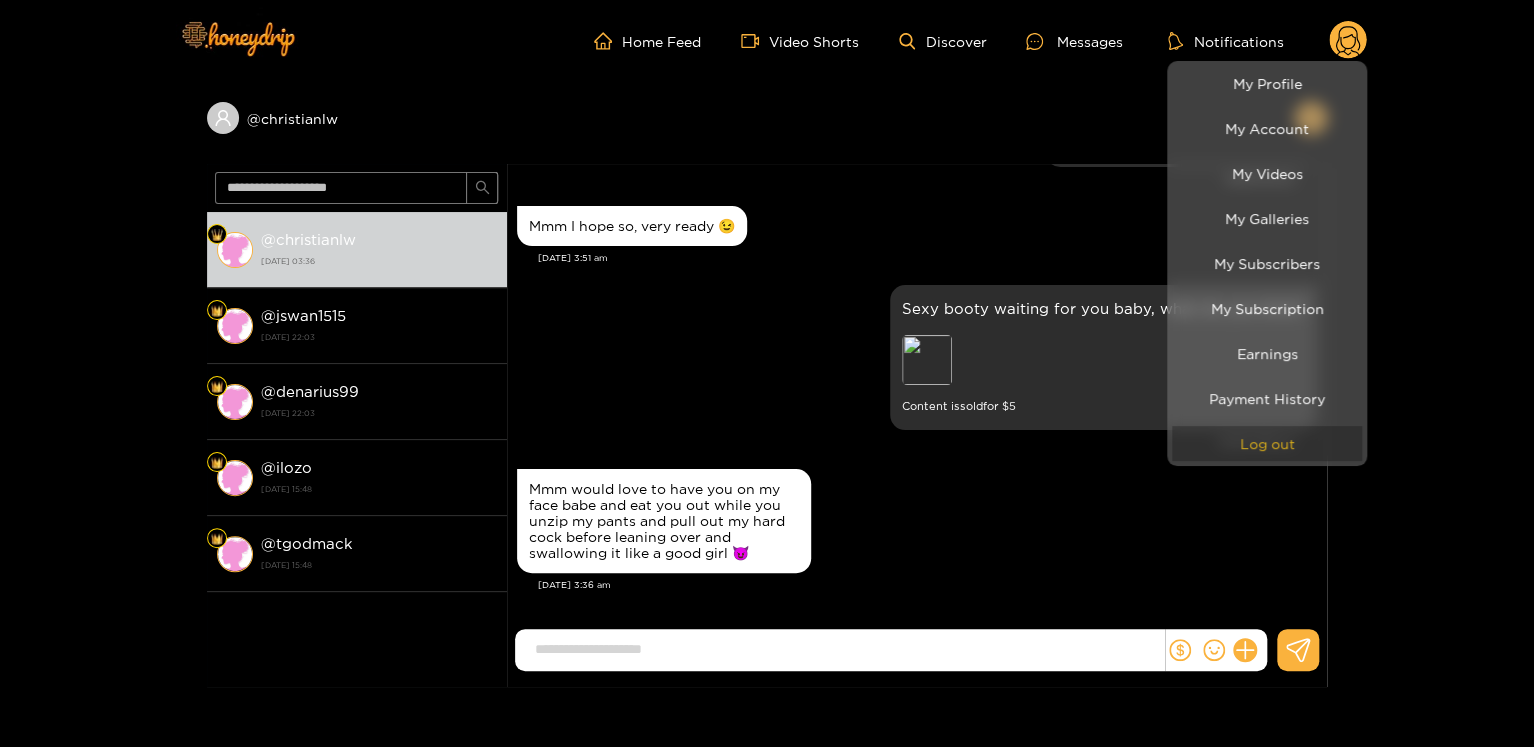 click on "Log out" at bounding box center (1267, 443) 